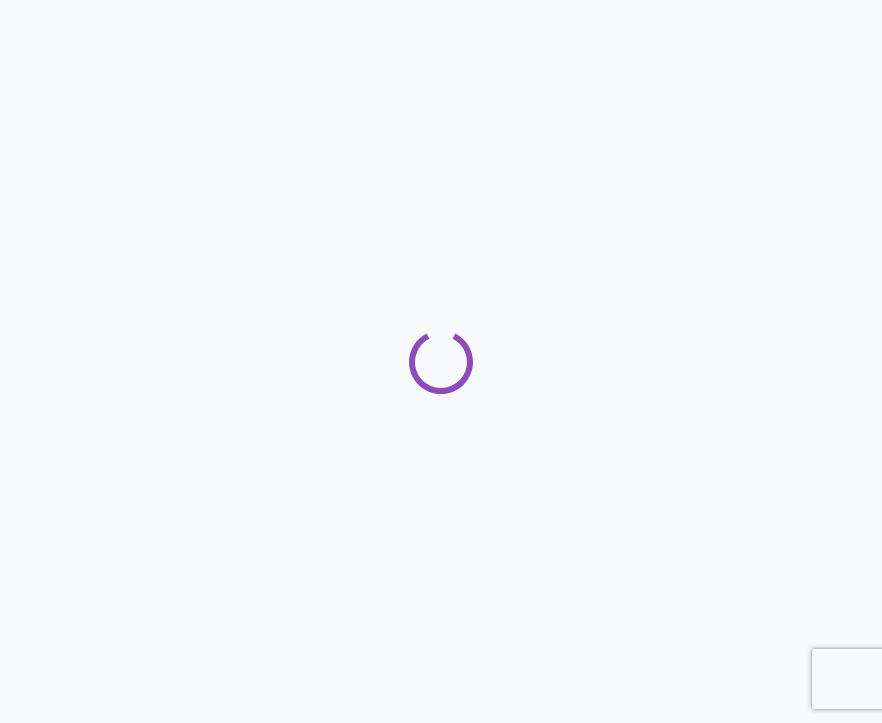 scroll, scrollTop: 0, scrollLeft: 0, axis: both 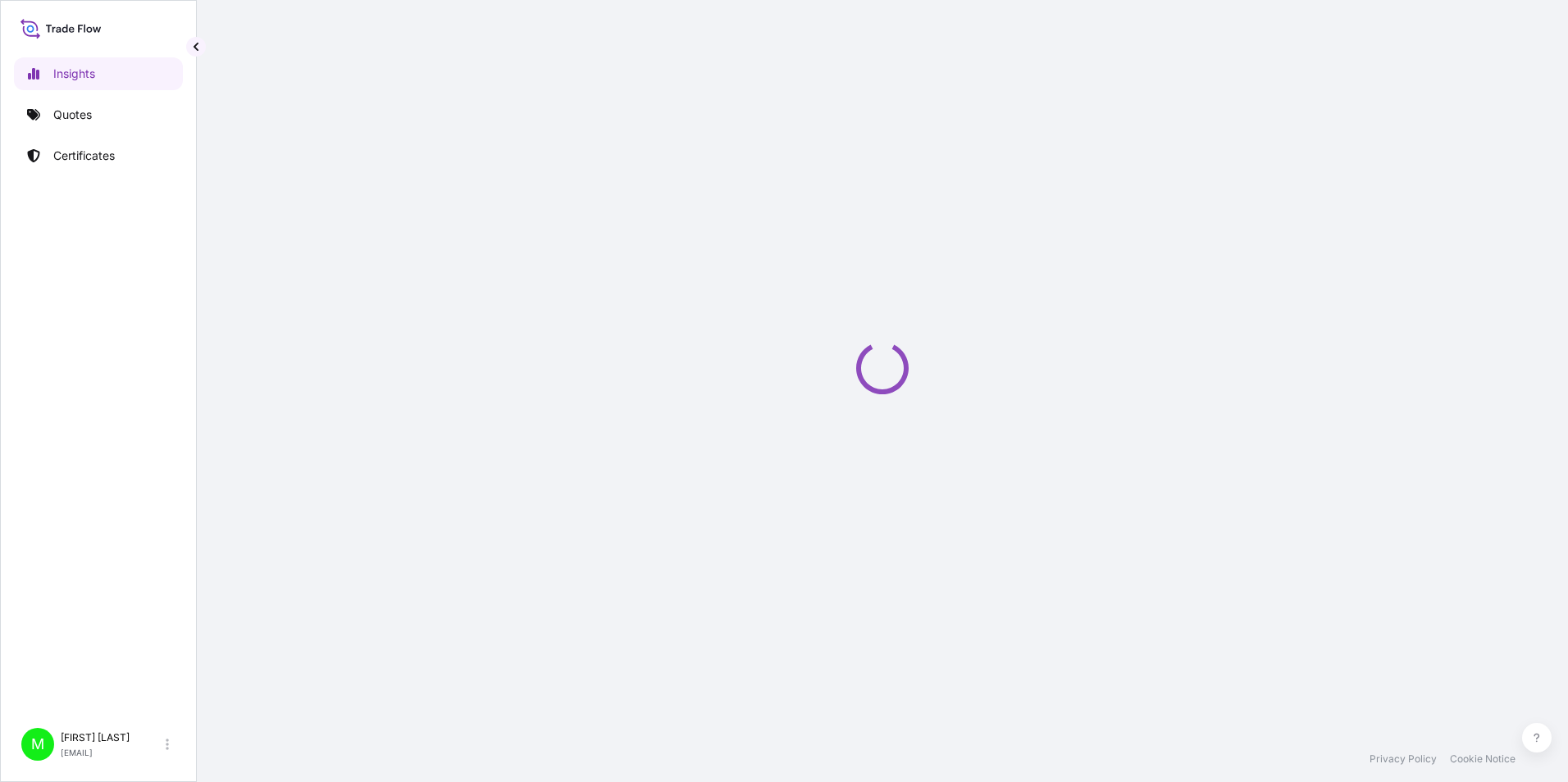 select on "2025" 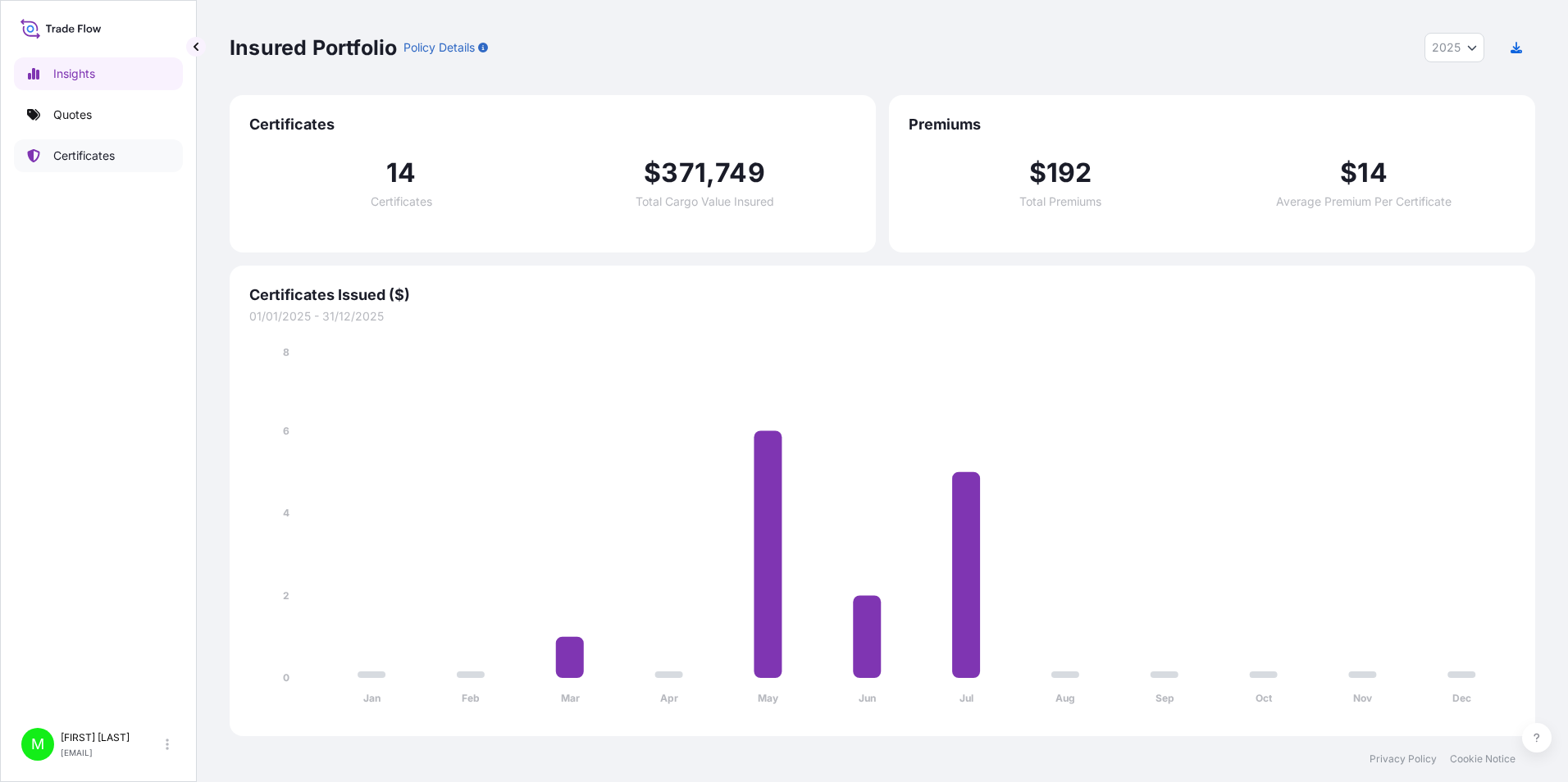 click on "Certificates" at bounding box center [98, 156] 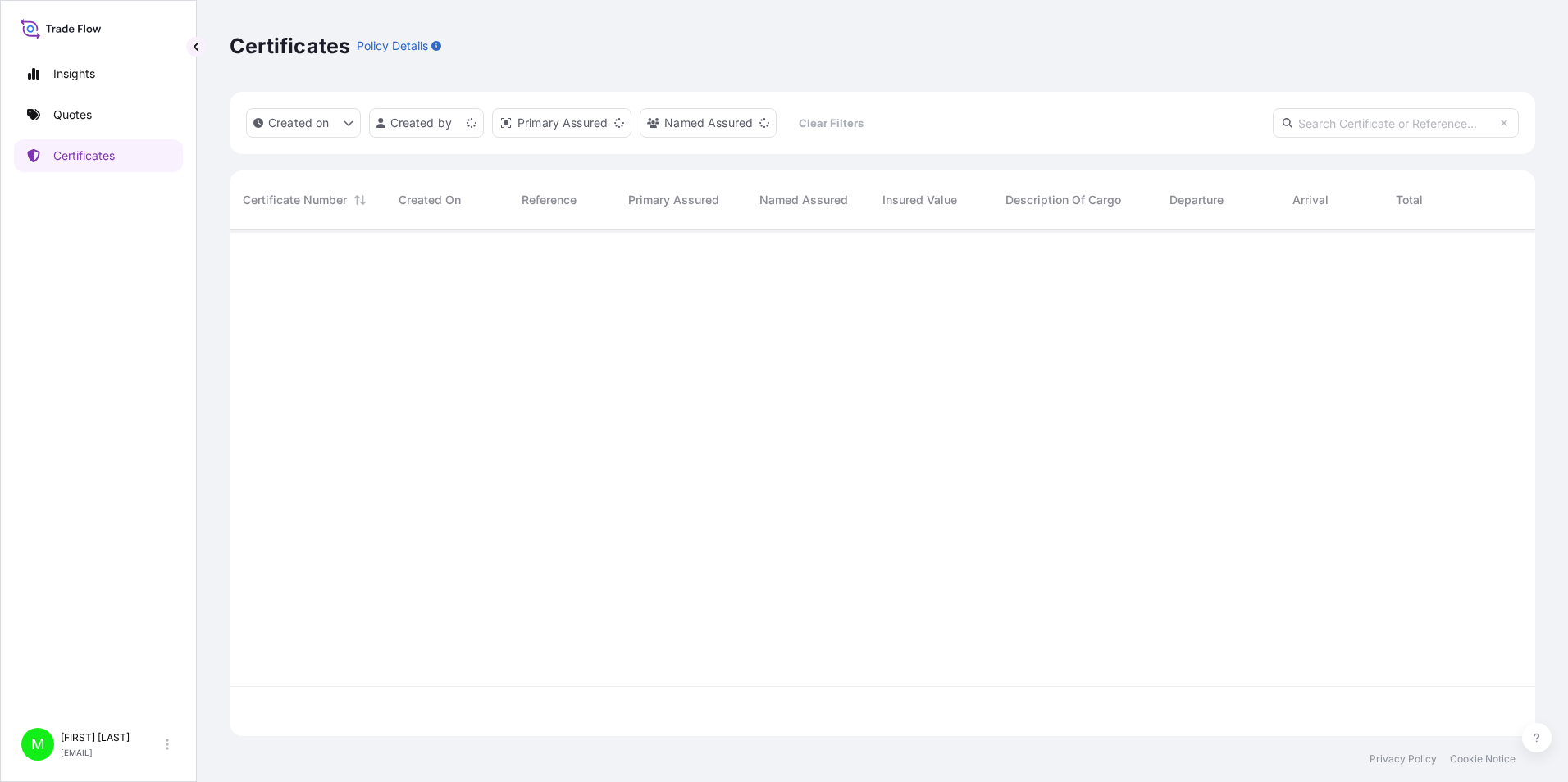 scroll, scrollTop: 13, scrollLeft: 13, axis: both 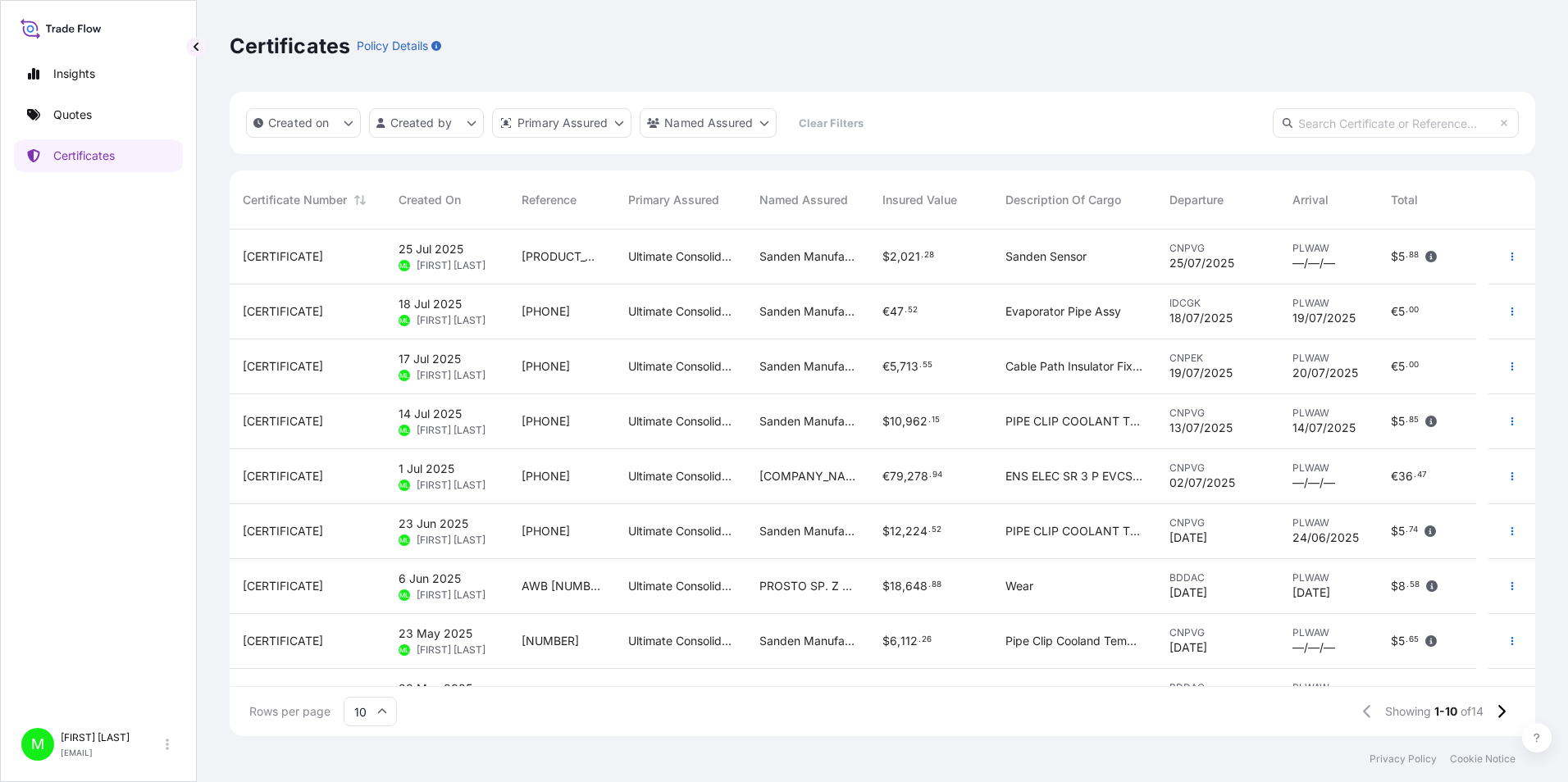 click on "[PRODUCT_CODE]" at bounding box center [562, 257] 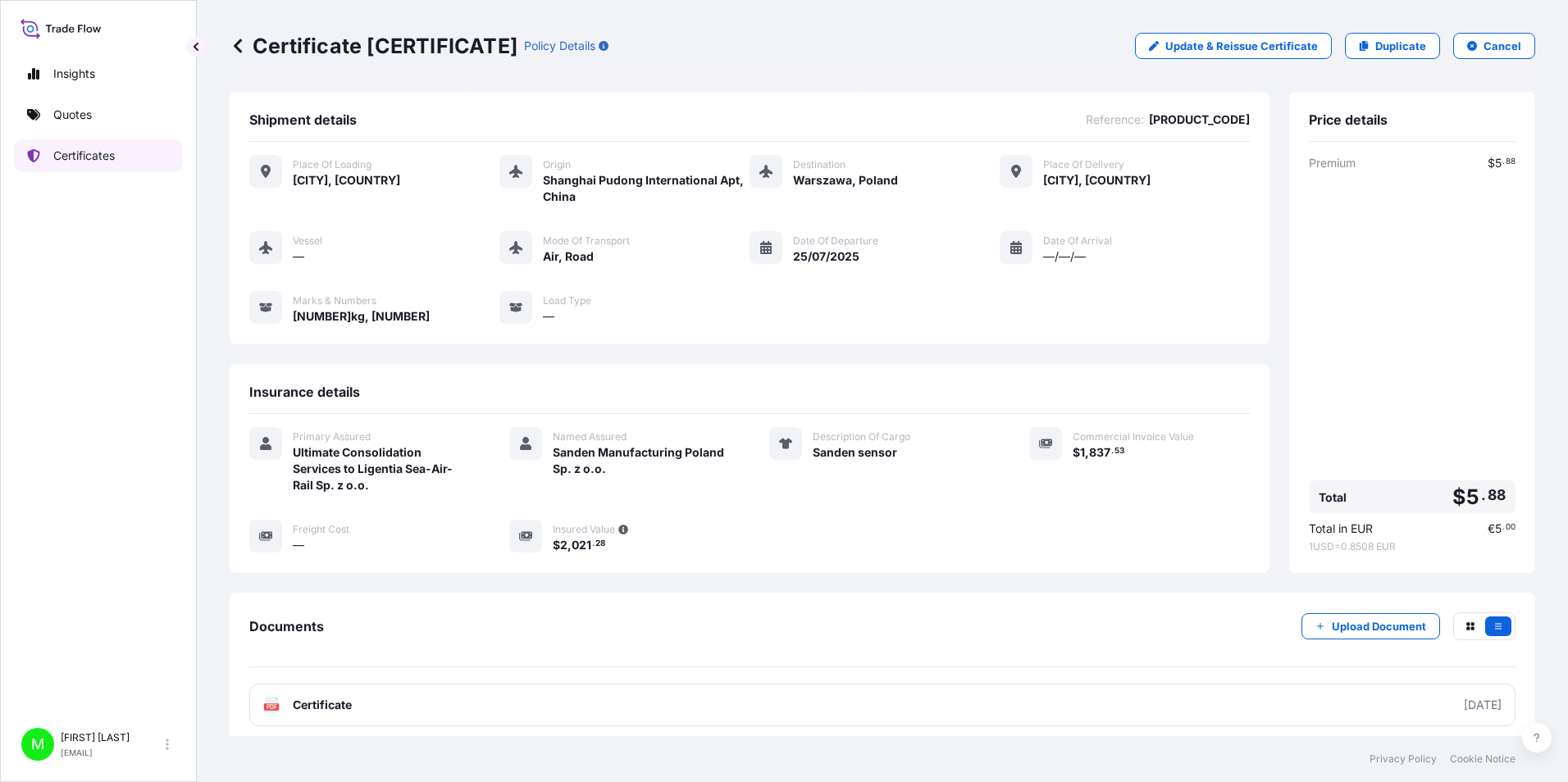 click on "Certificates" at bounding box center [98, 156] 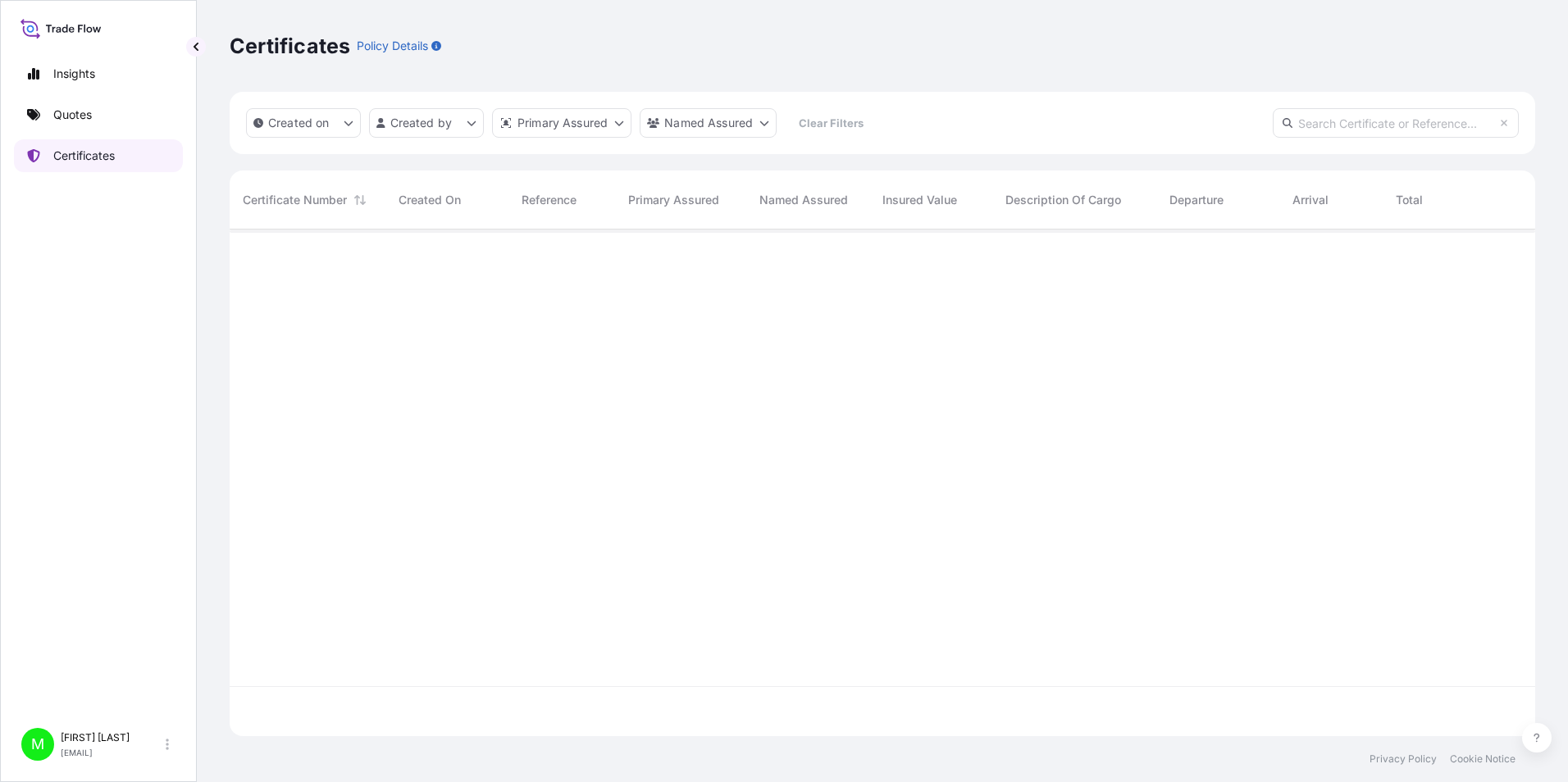 scroll, scrollTop: 13, scrollLeft: 13, axis: both 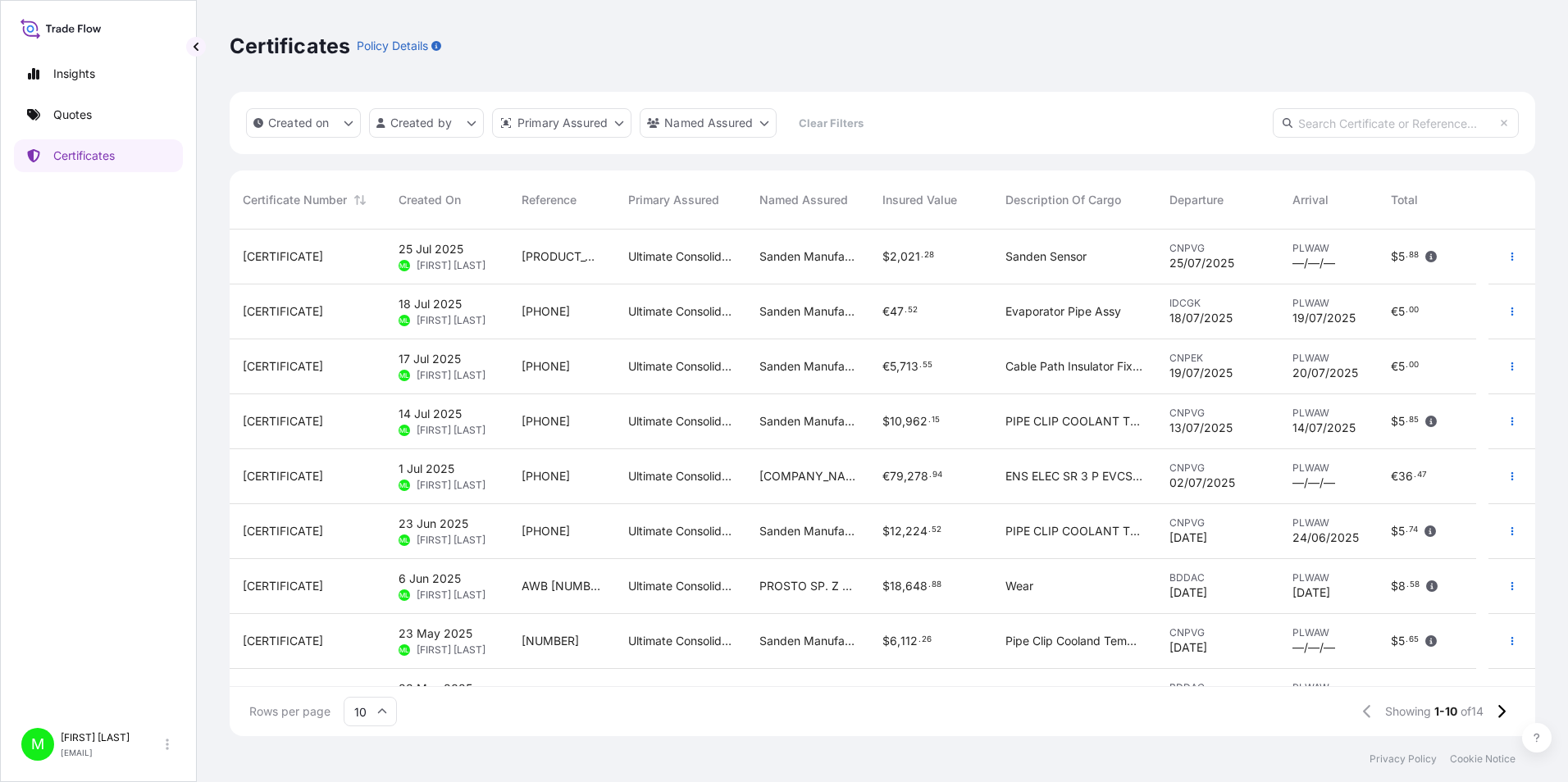 click on "Certificates Policy Details" at bounding box center [882, 46] 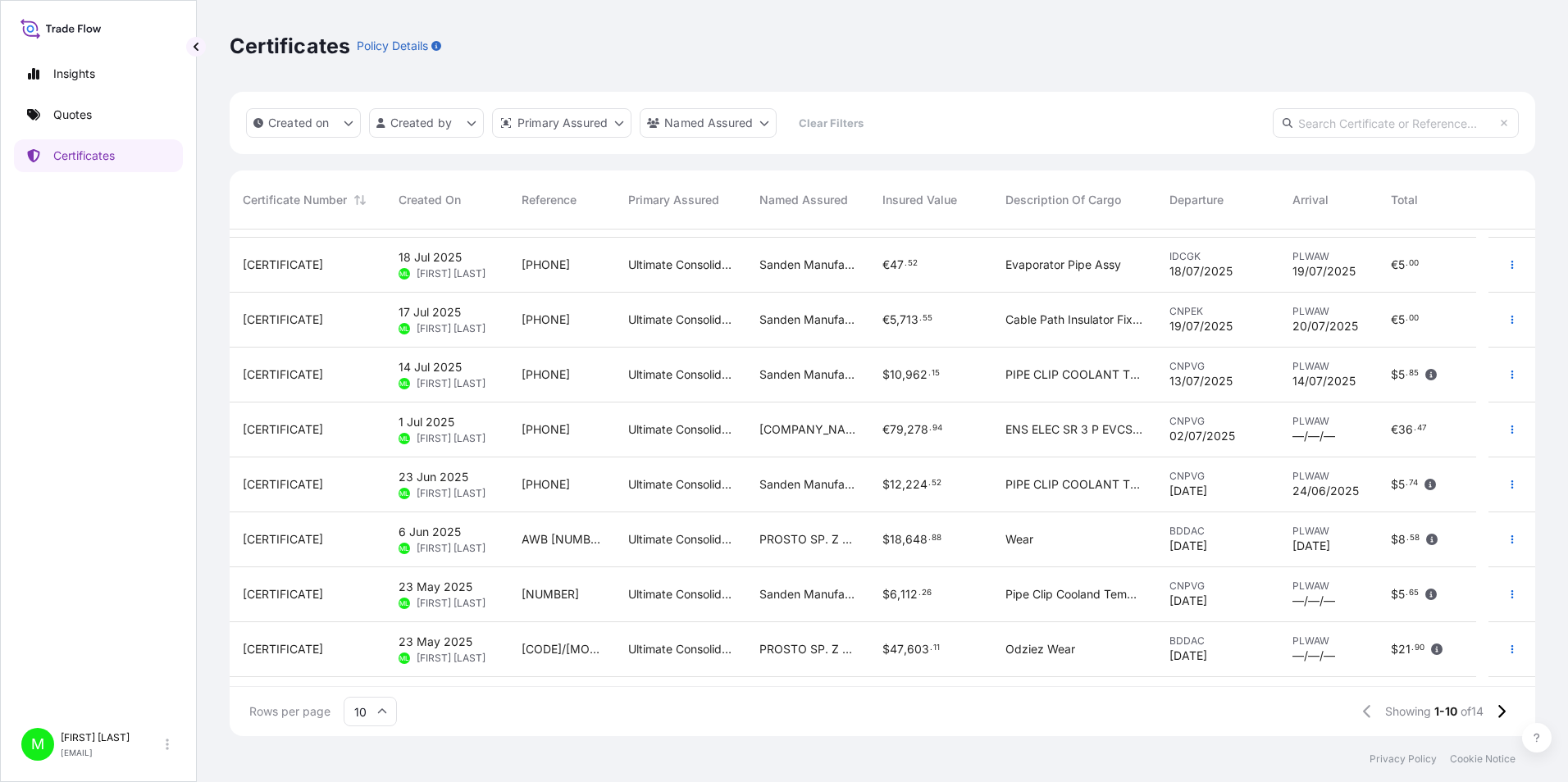scroll, scrollTop: 0, scrollLeft: 0, axis: both 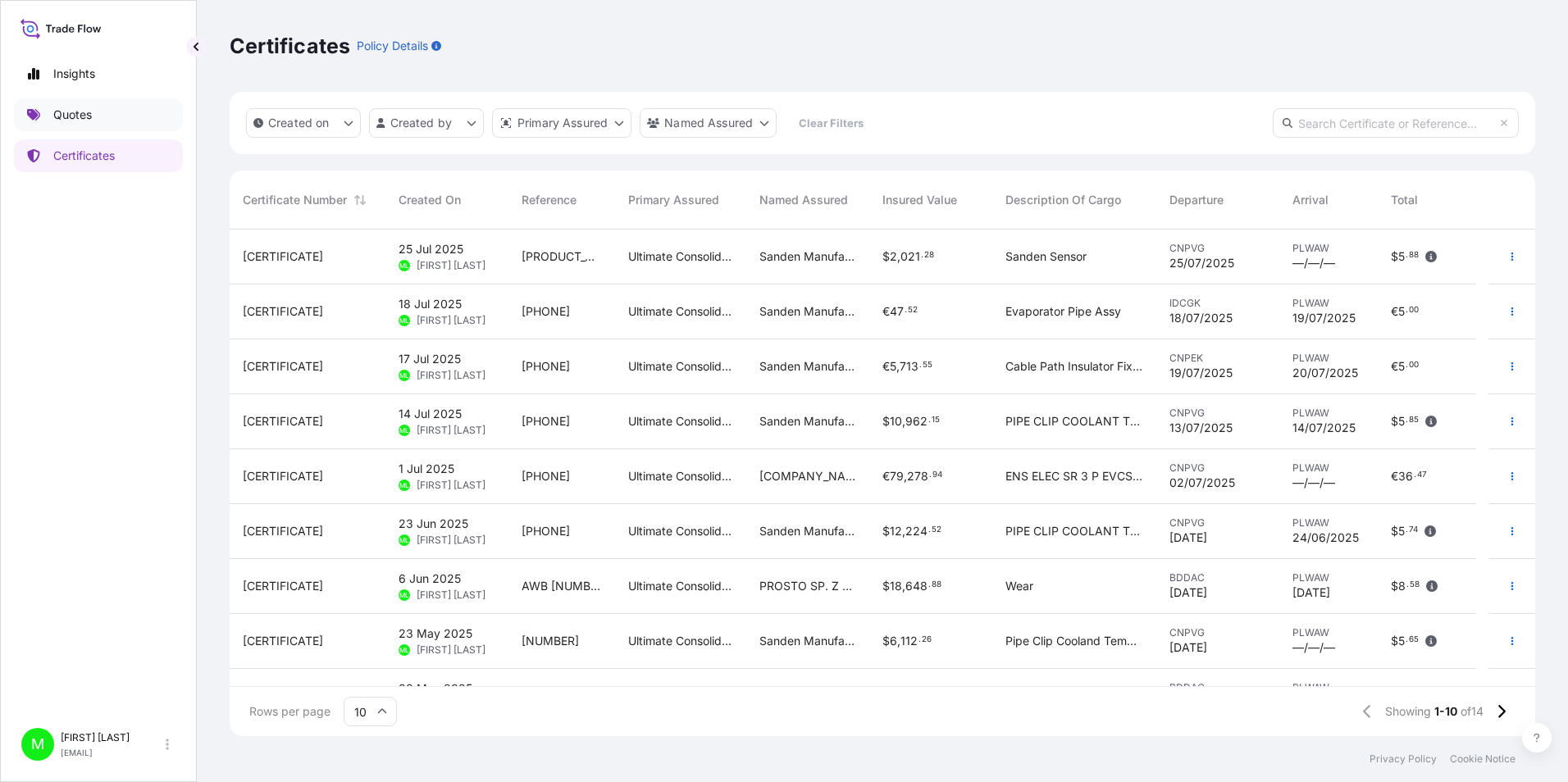 click on "Quotes" at bounding box center (72, 115) 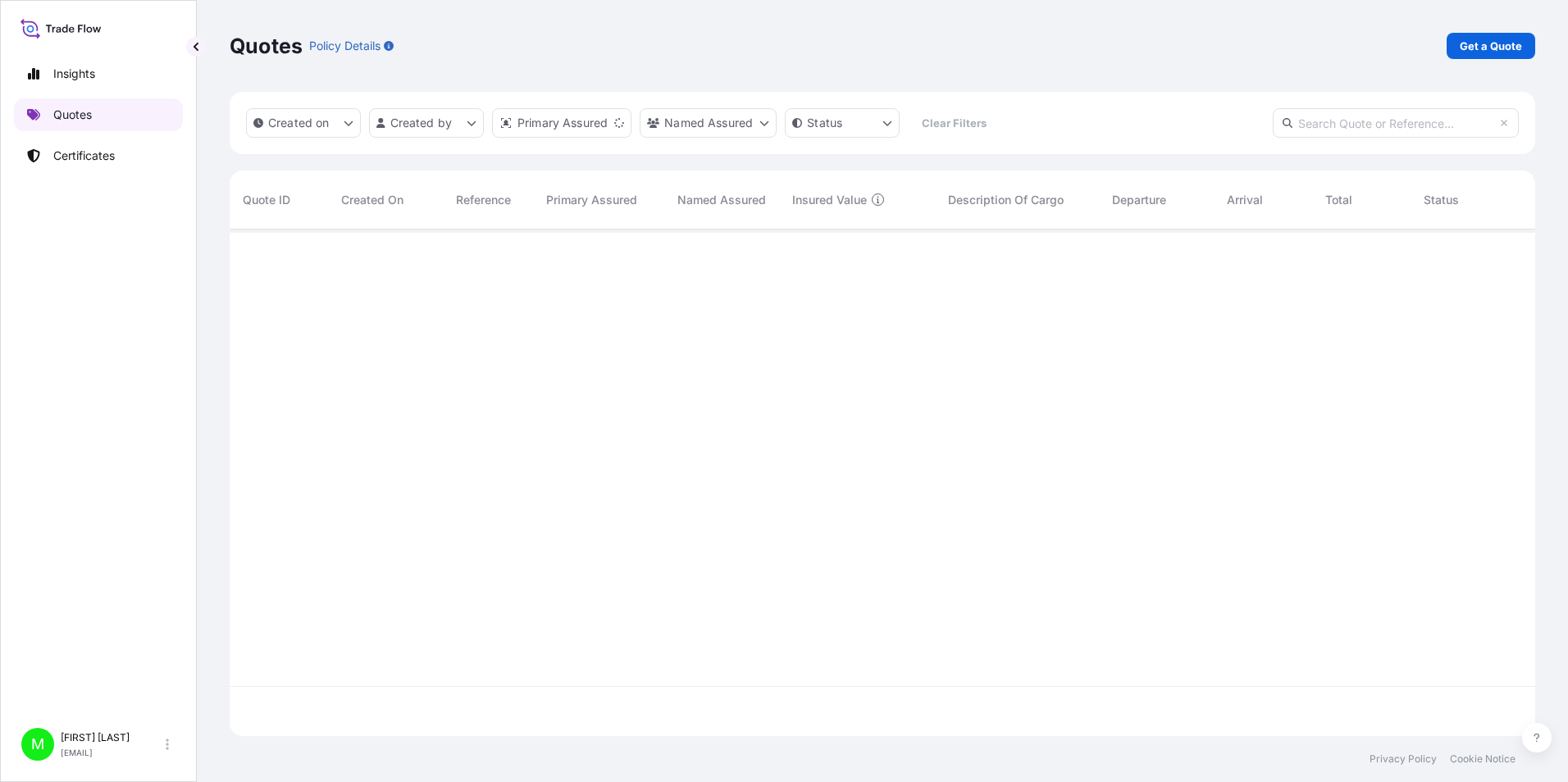 scroll, scrollTop: 13, scrollLeft: 13, axis: both 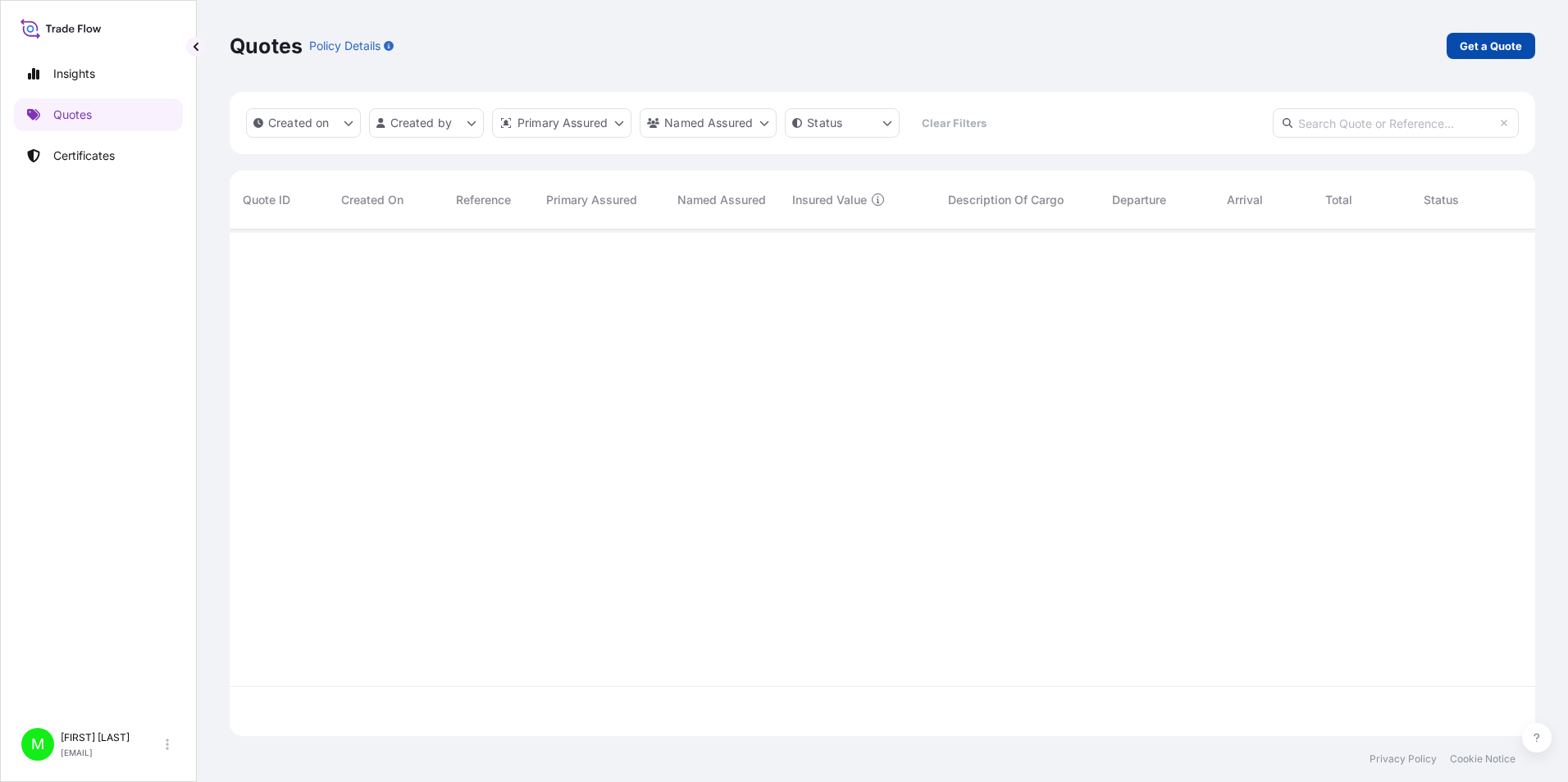 click on "Get a Quote" at bounding box center [1491, 46] 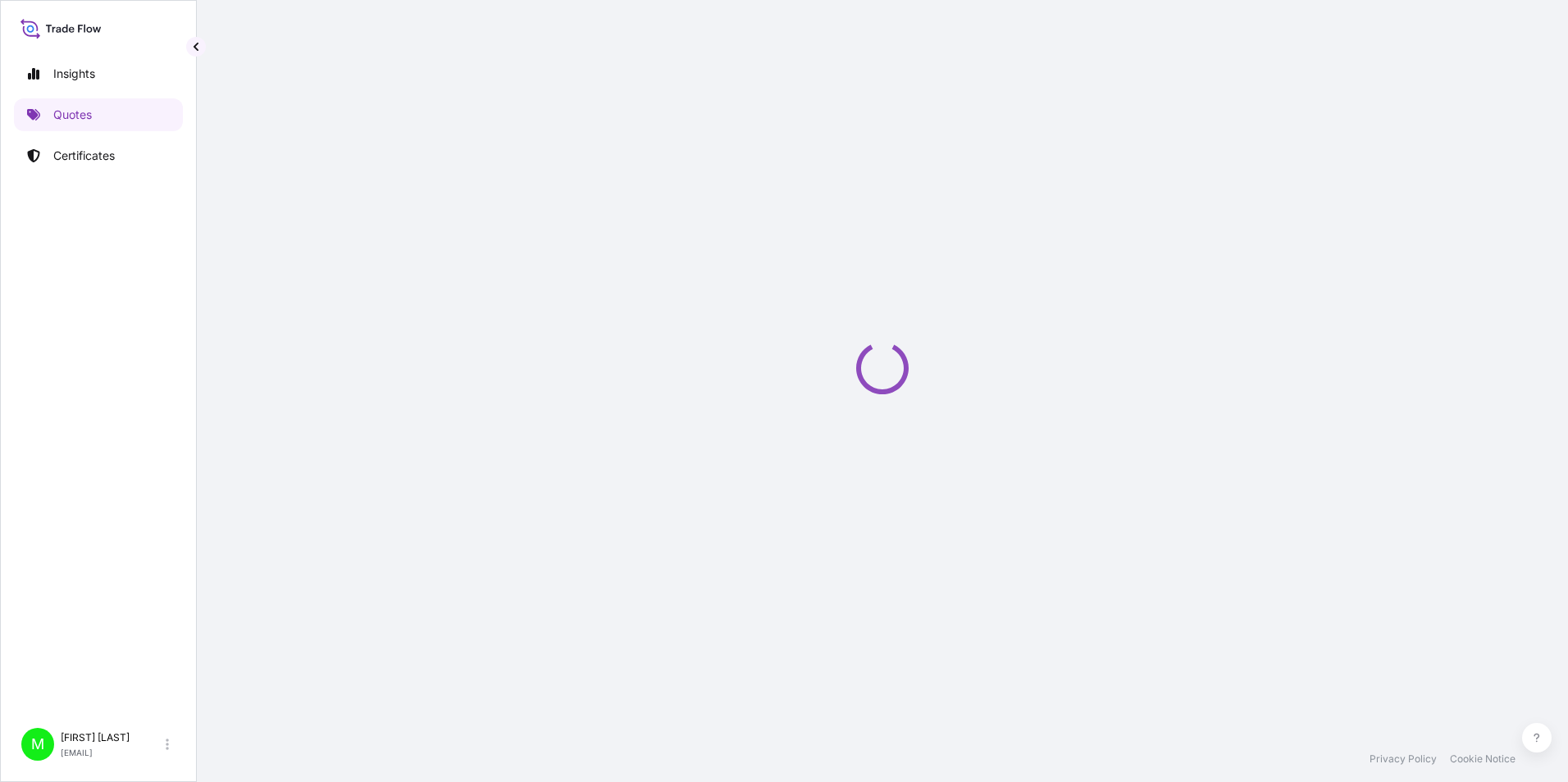 select on "Sea" 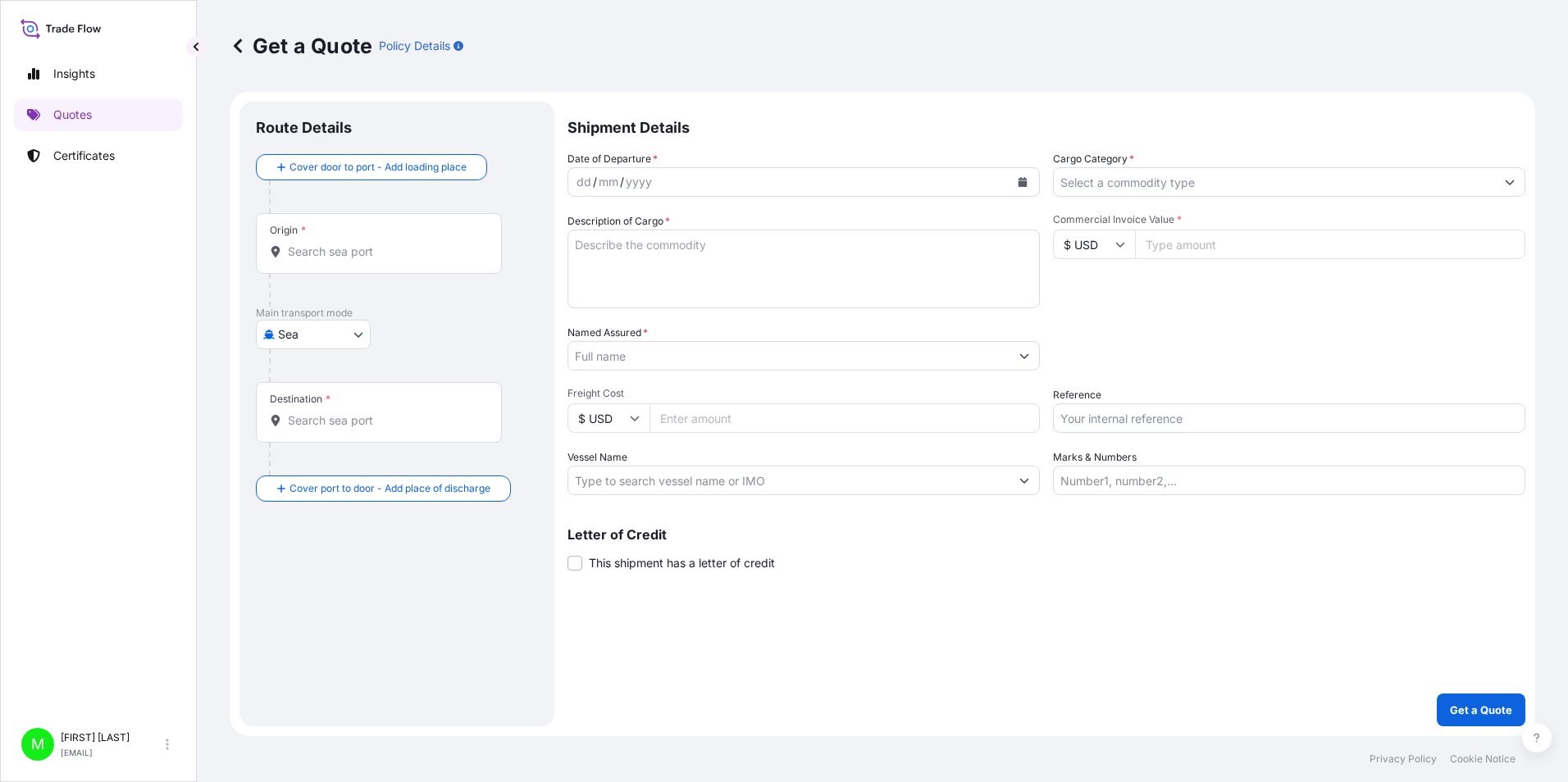 click on "Insights Quotes Certificates M [FIRST] [LAST] [EMAIL] Get a Quote Policy Details Route Details   Cover door to port - Add loading place Place of loading Road / Inland Road / Inland Origin * Main transport mode Sea Air Sea Road Destination * Cover port to door - Add place of discharge Road / Inland Road / Inland Place of Discharge Shipment Details Date of Departure * dd / mm / yyyy Cargo Category * Description of Cargo * Commercial Invoice Value   * $ USD Named Assured * Packing Category Type to search a container mode Please select a primary mode of transportation first. Freight Cost   $ USD Reference Vessel Name Marks & Numbers Letter of Credit This shipment has a letter of credit Letter of credit * Letter of credit may not exceed 12000 characters Get a Quote Privacy Policy Cookie Notice
0" at bounding box center (784, 391) 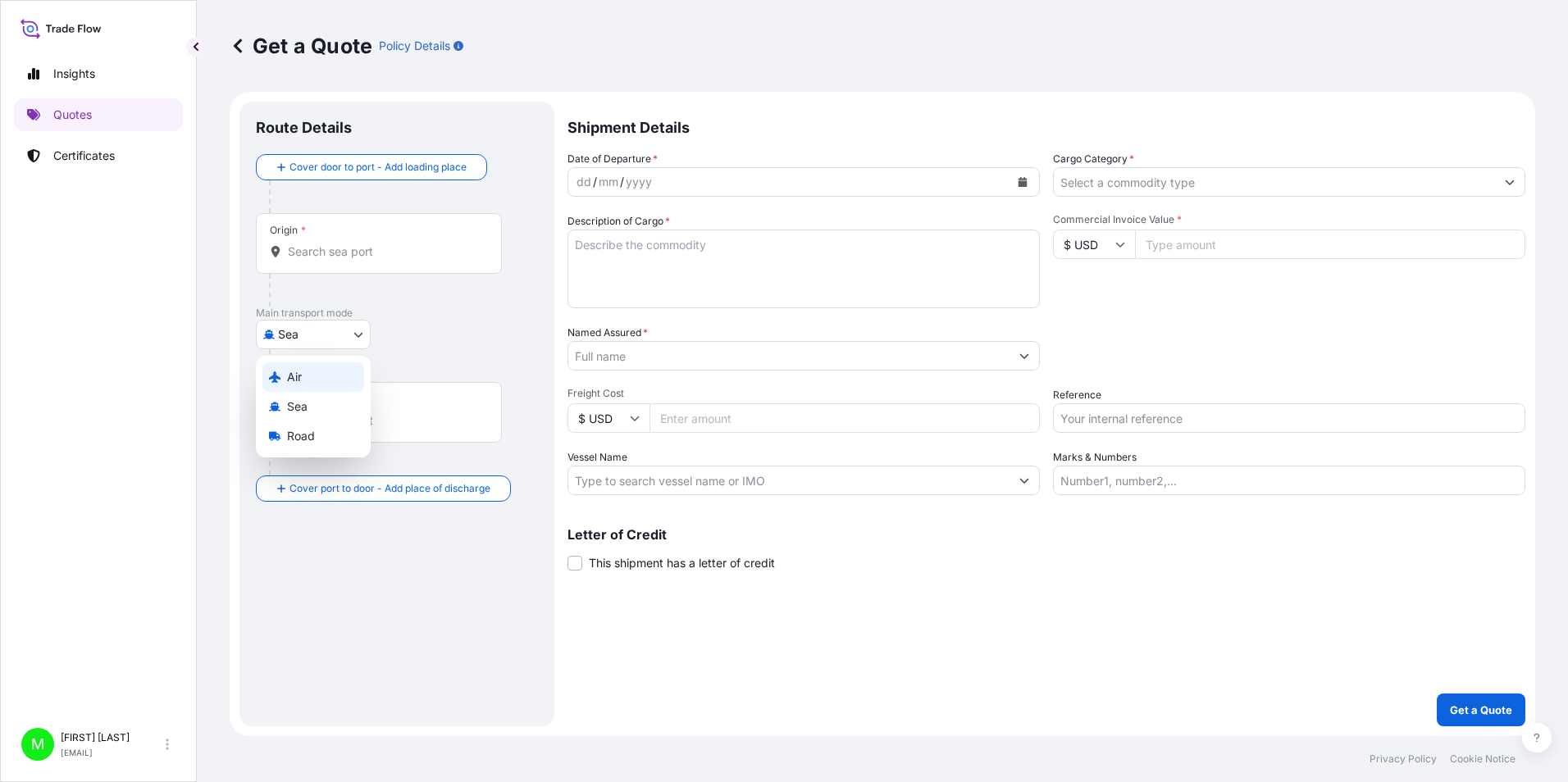 click on "Air" at bounding box center [294, 377] 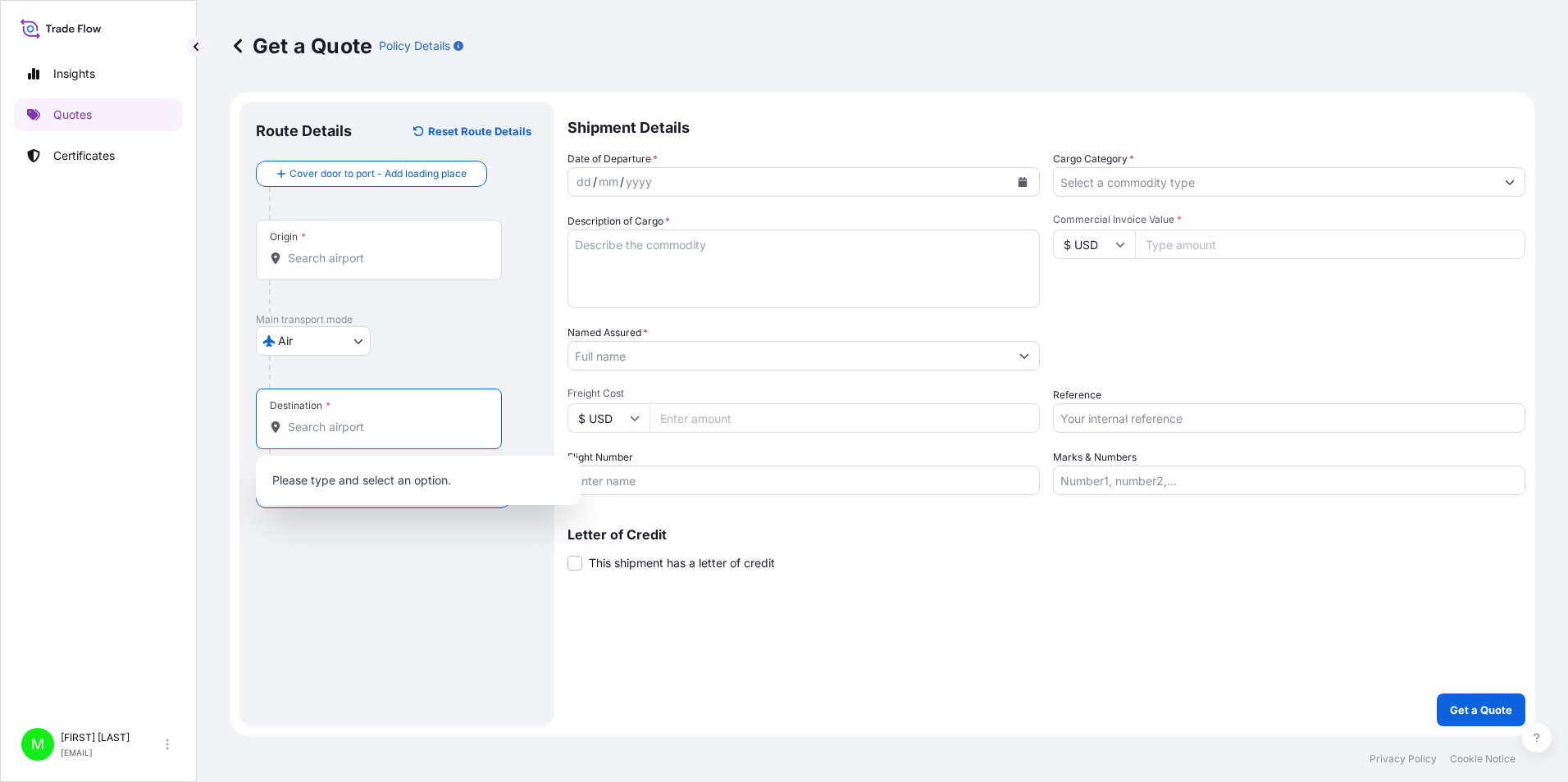 click on "Destination *" at bounding box center [385, 427] 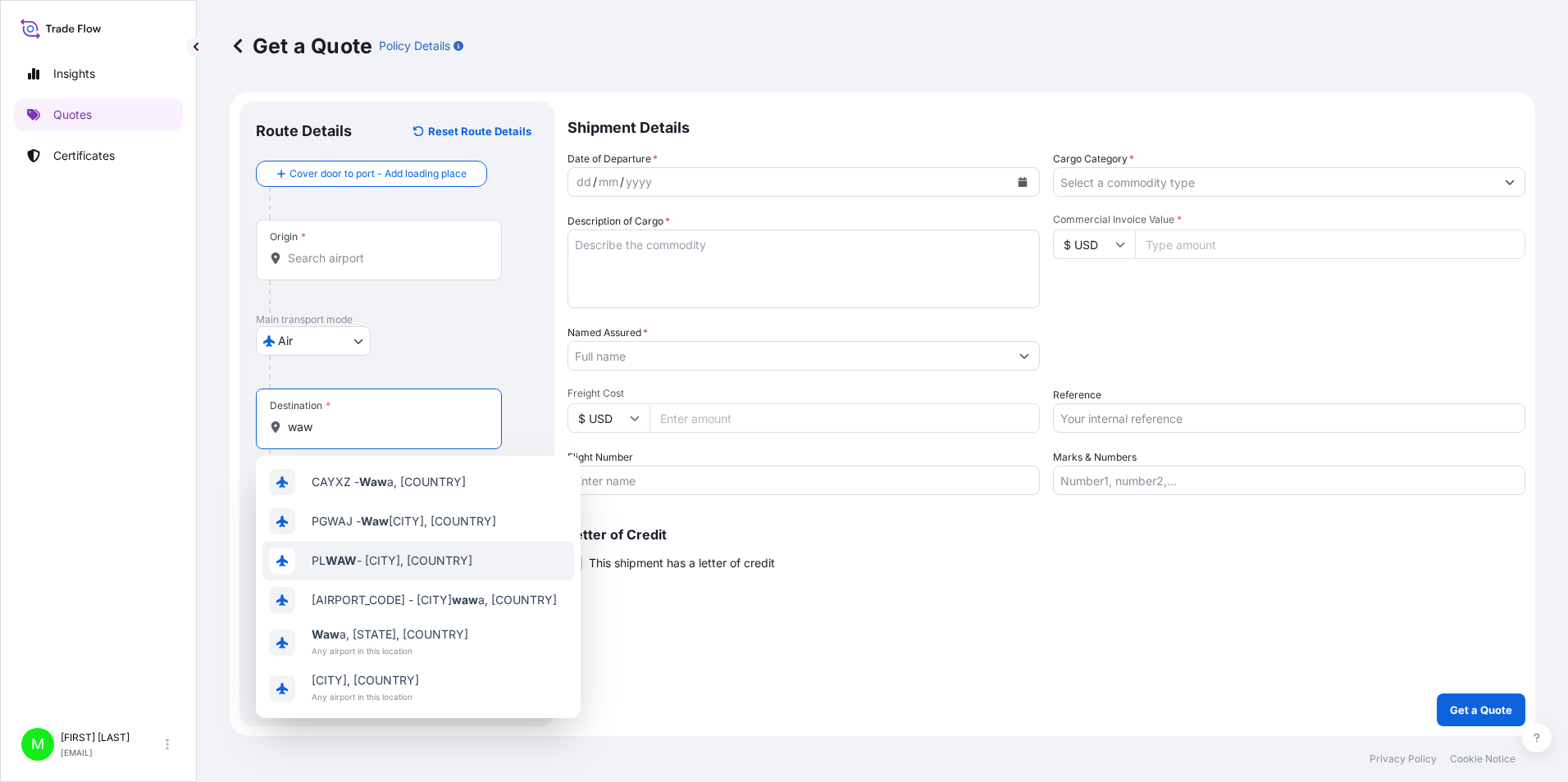 click on "[AIRPORT_CODE] - [CITY], [COUNTRY]" at bounding box center [418, 561] 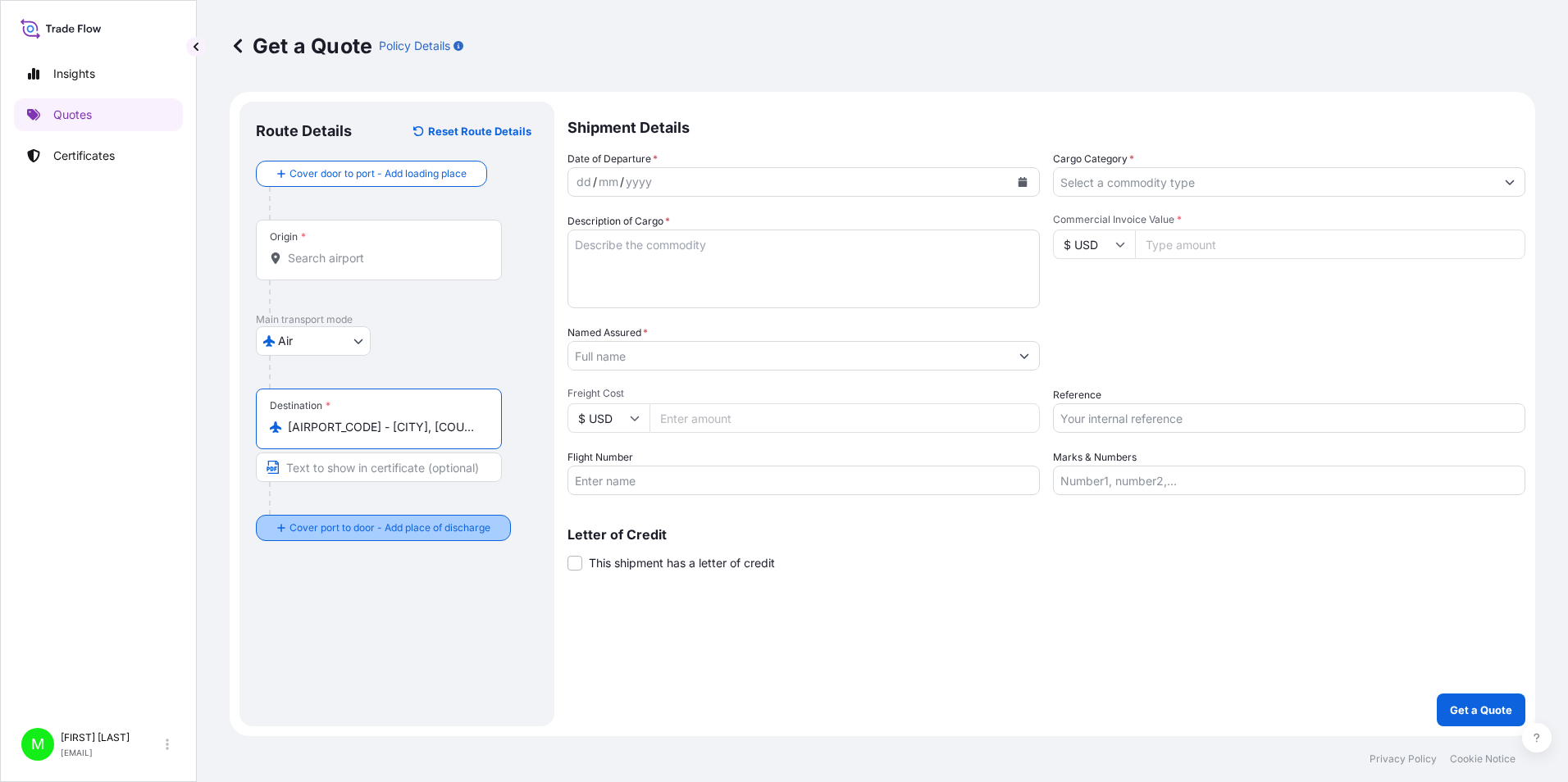 type on "[AIRPORT_CODE] - [CITY], [COUNTRY]" 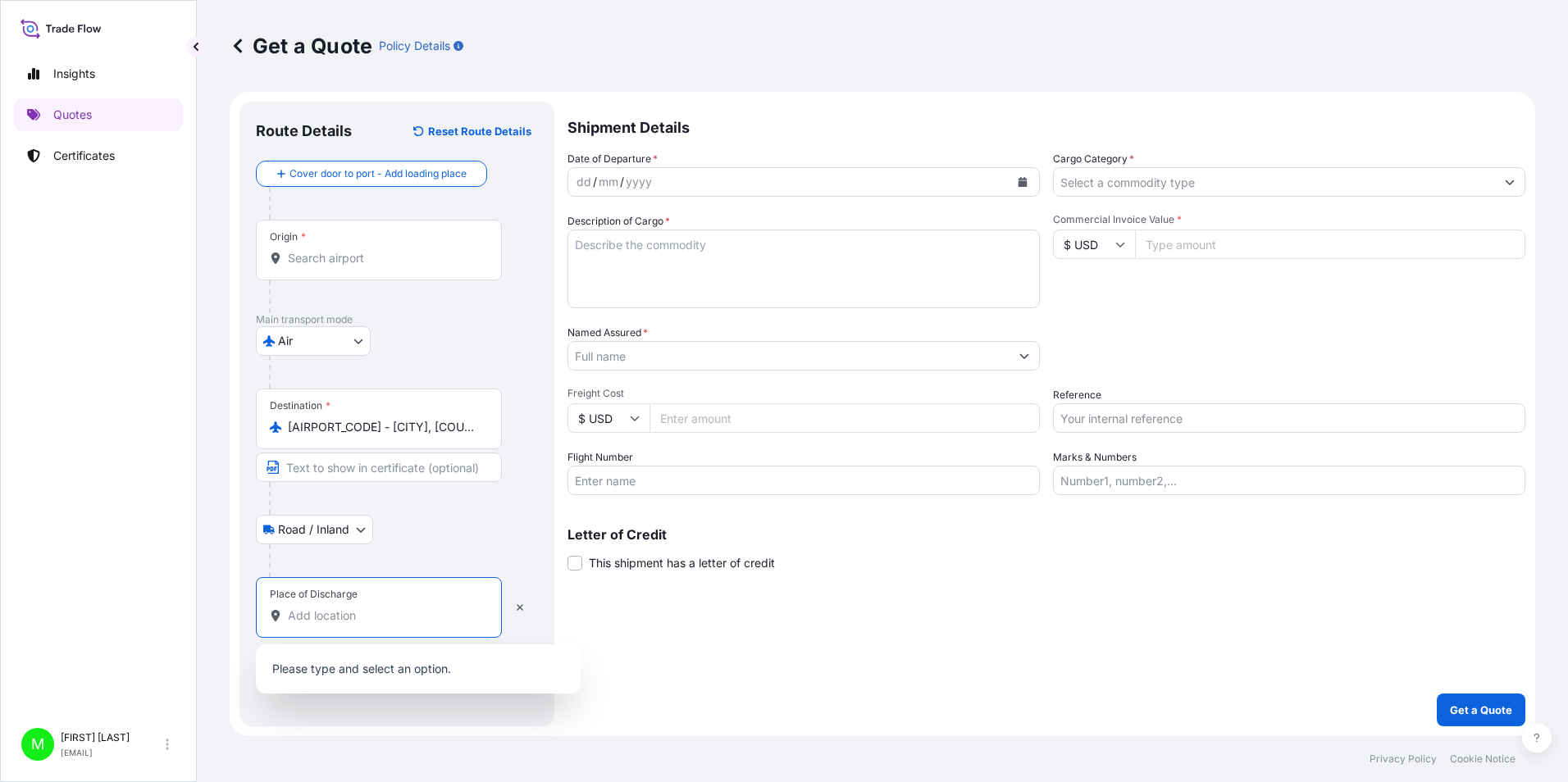 click on "Place of Discharge" at bounding box center [385, 616] 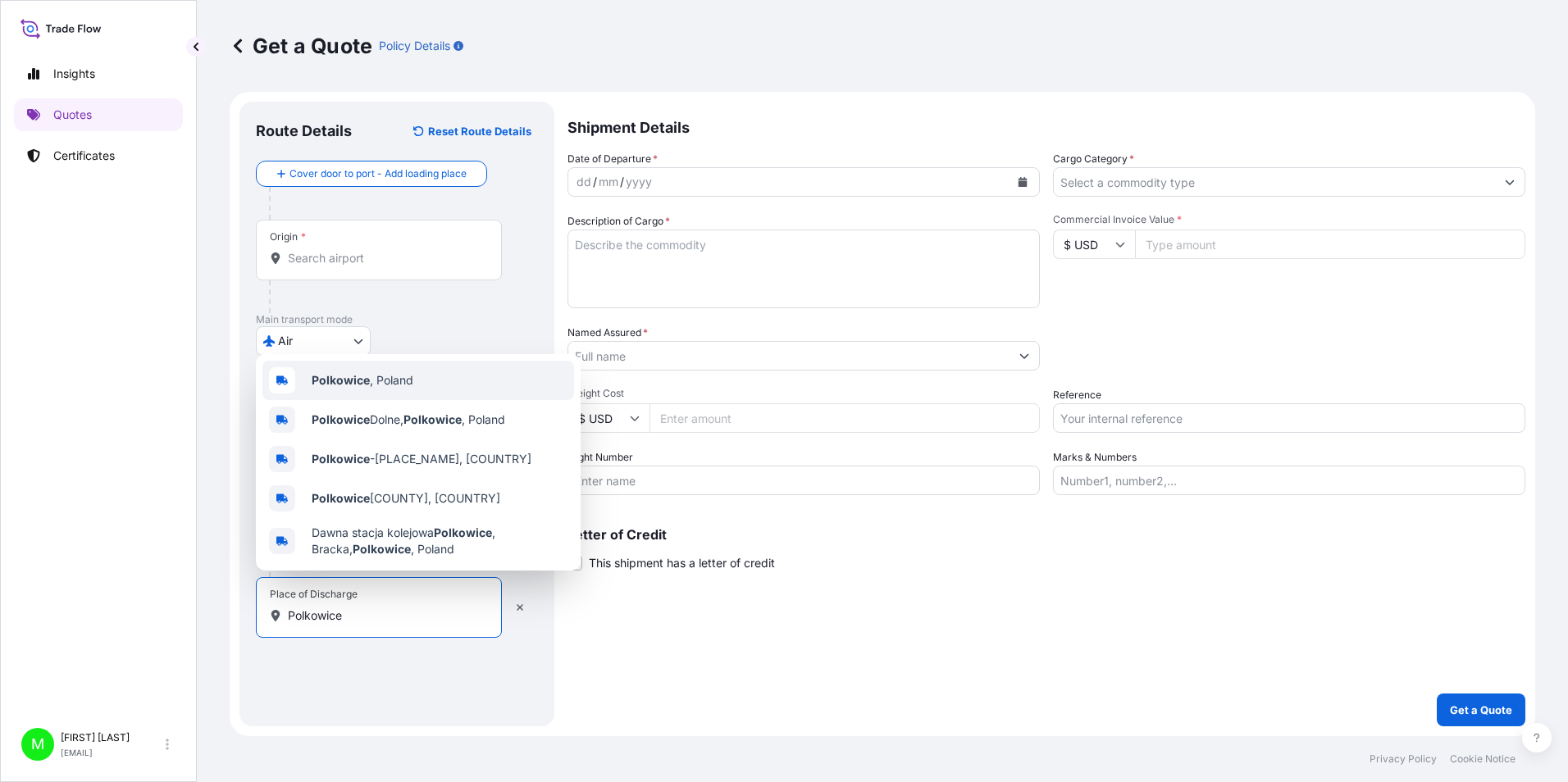 click on "[CITY], [COUNTRY]" at bounding box center (418, 380) 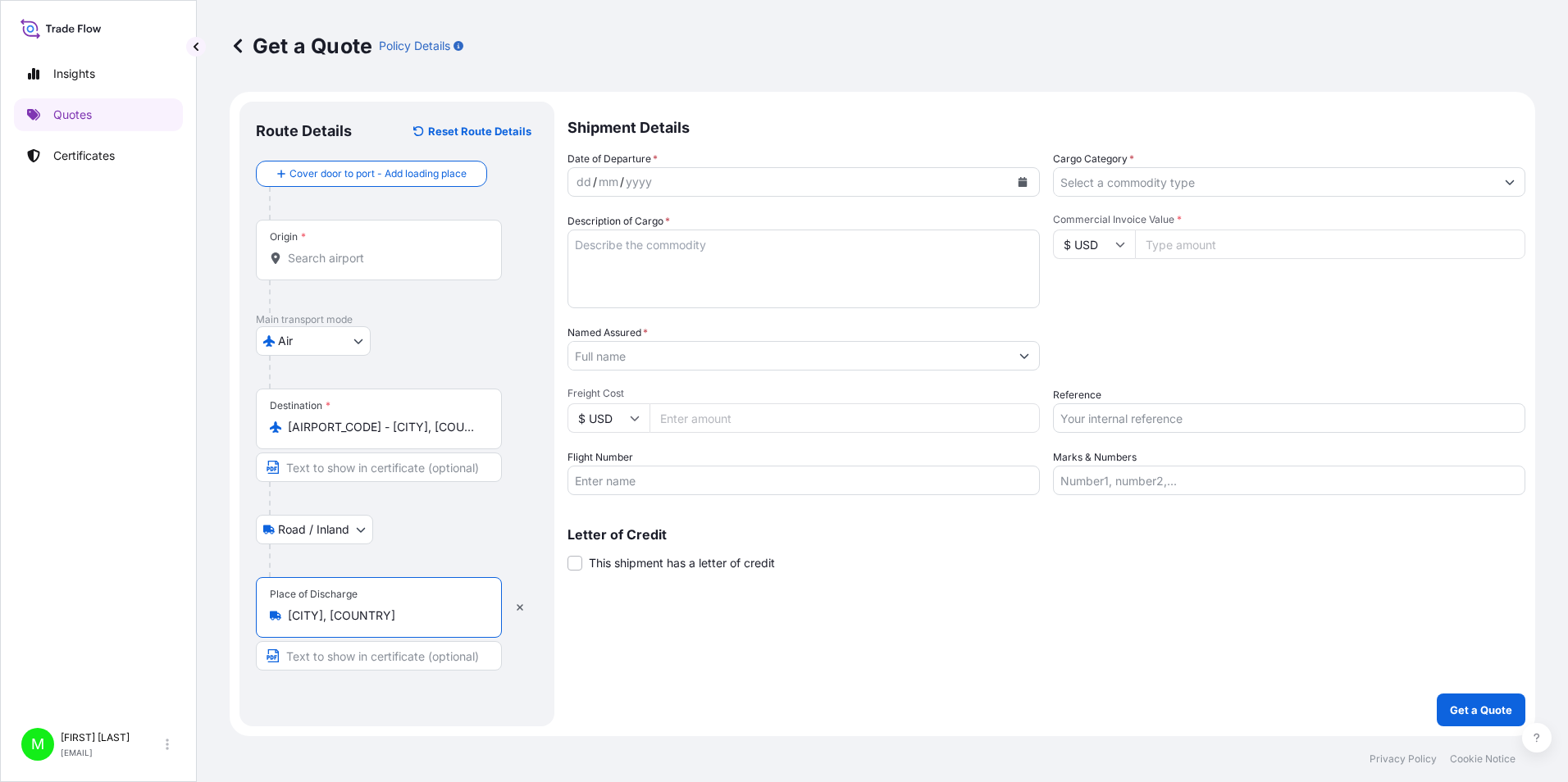 type on "[CITY], [COUNTRY]" 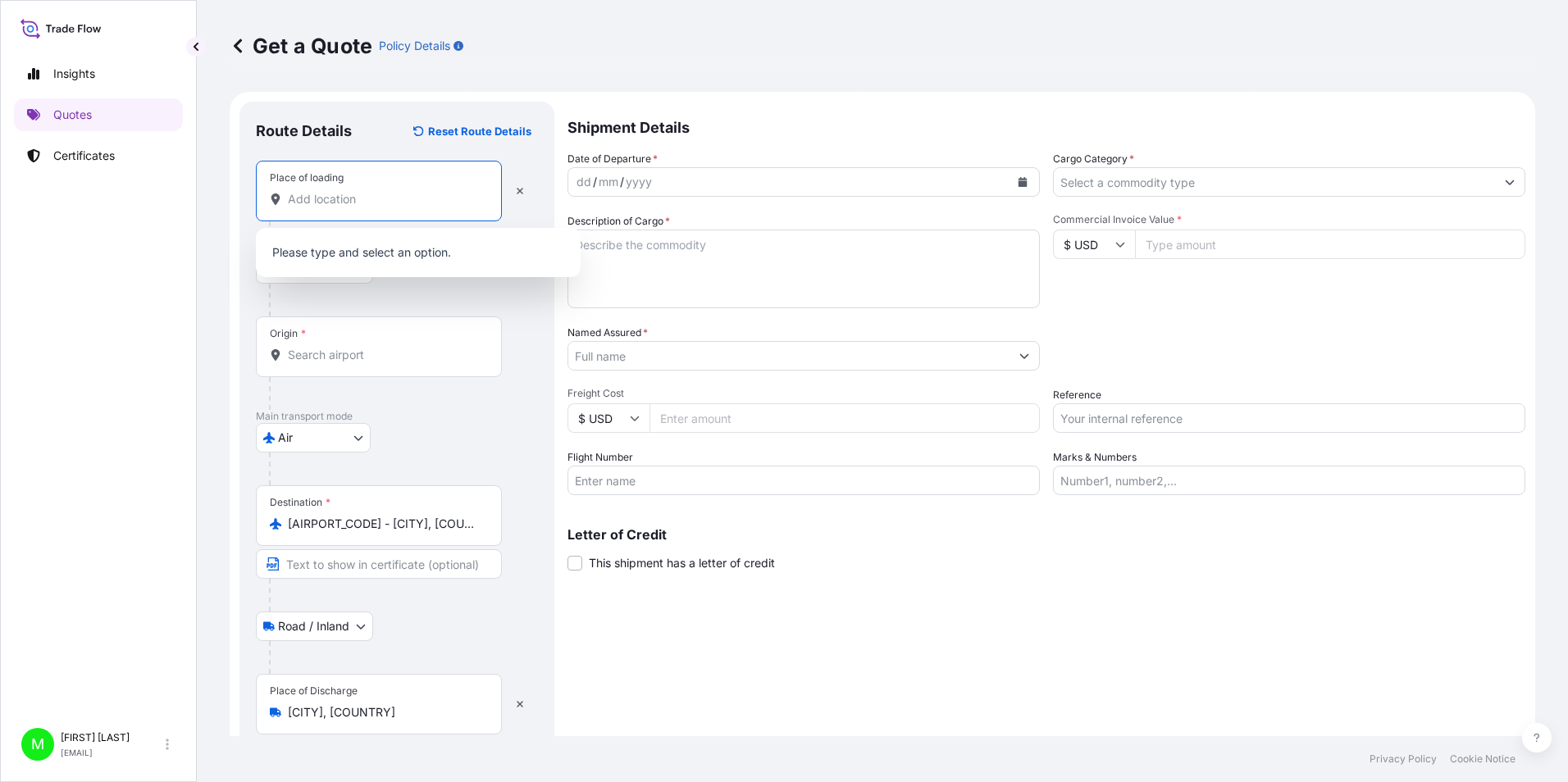 click on "Place of loading" at bounding box center [385, 199] 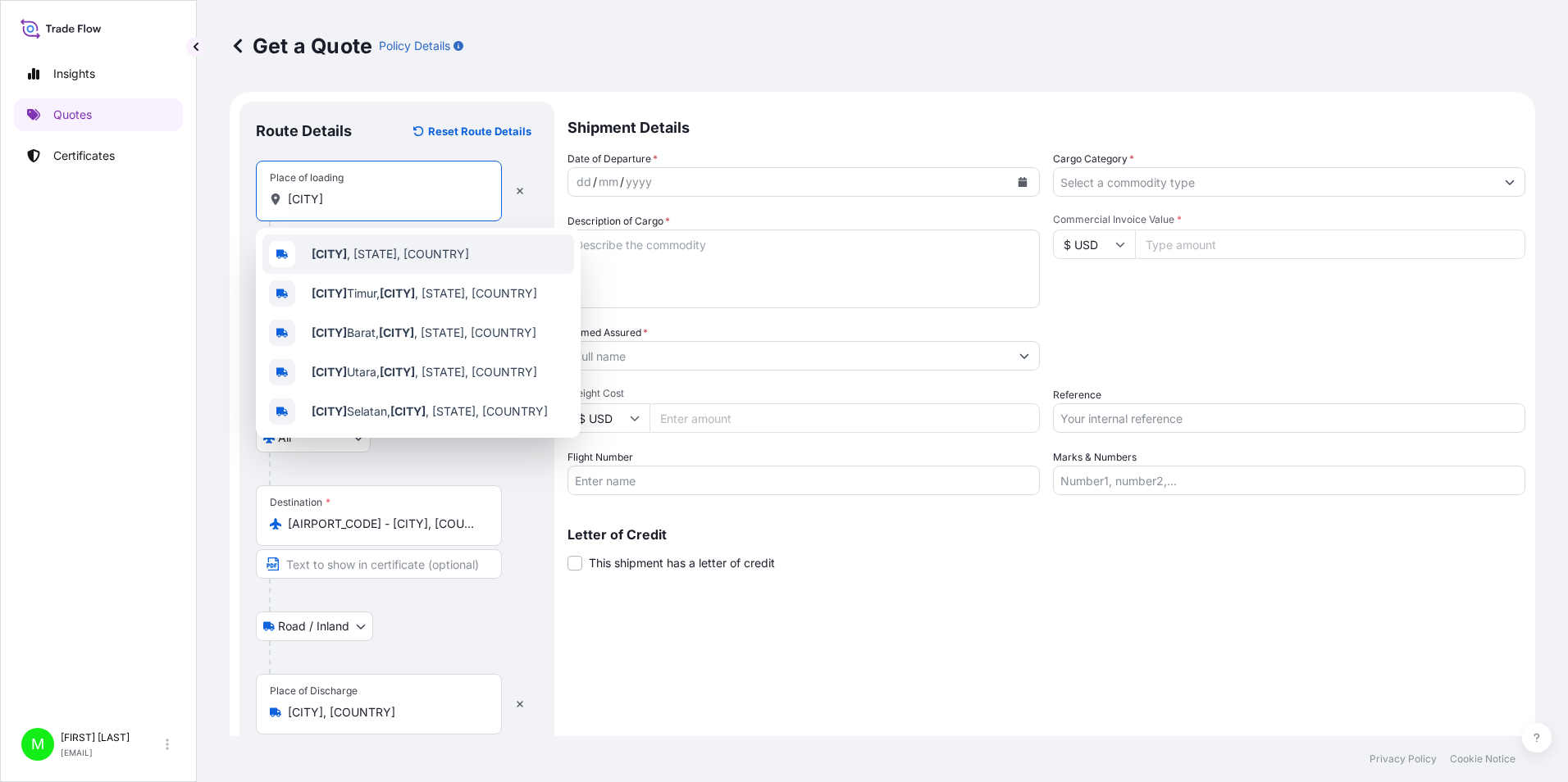 click on "[CITY], [STATE], [COUNTRY]" at bounding box center [390, 254] 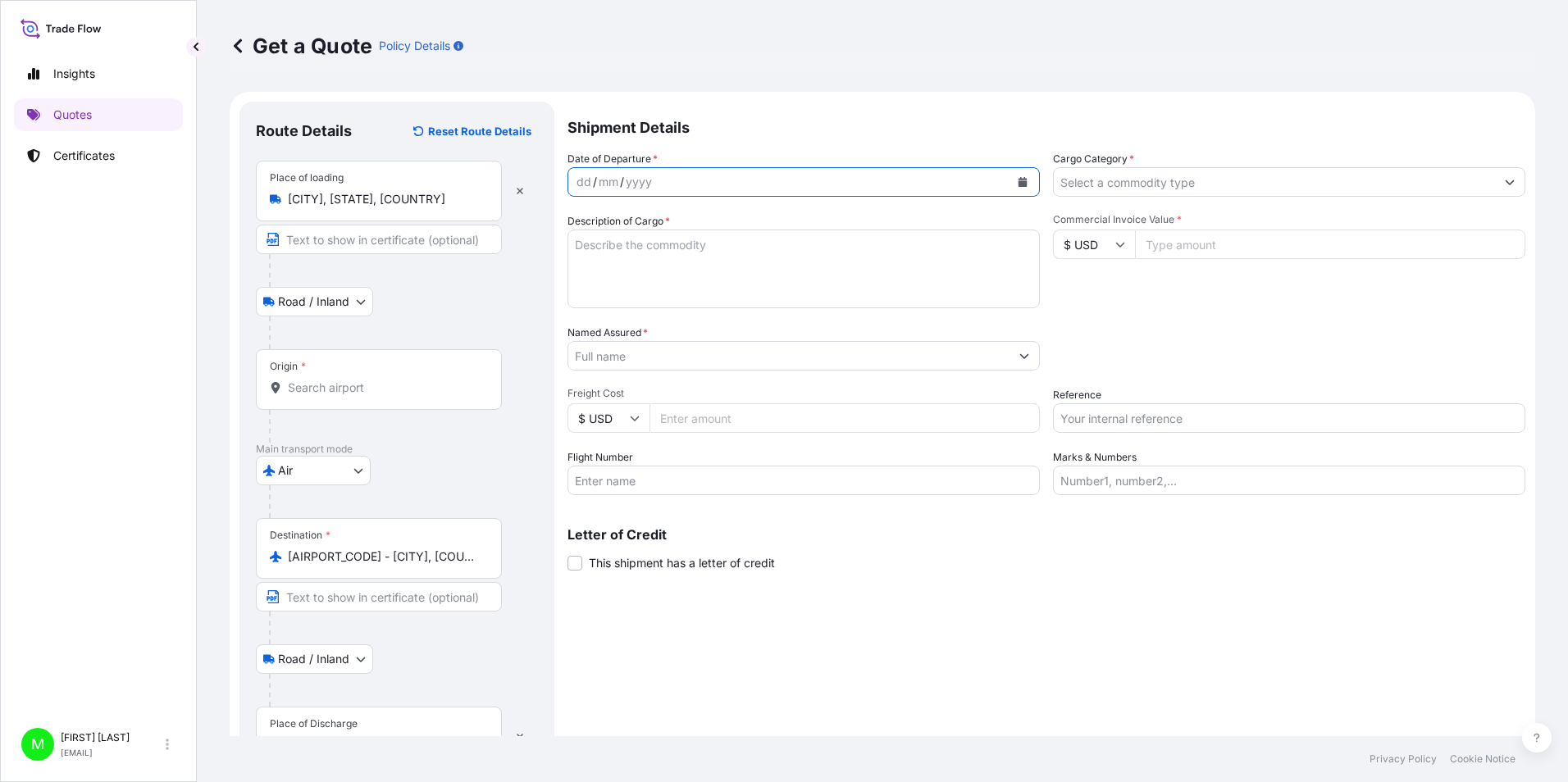 click at bounding box center [1023, 182] 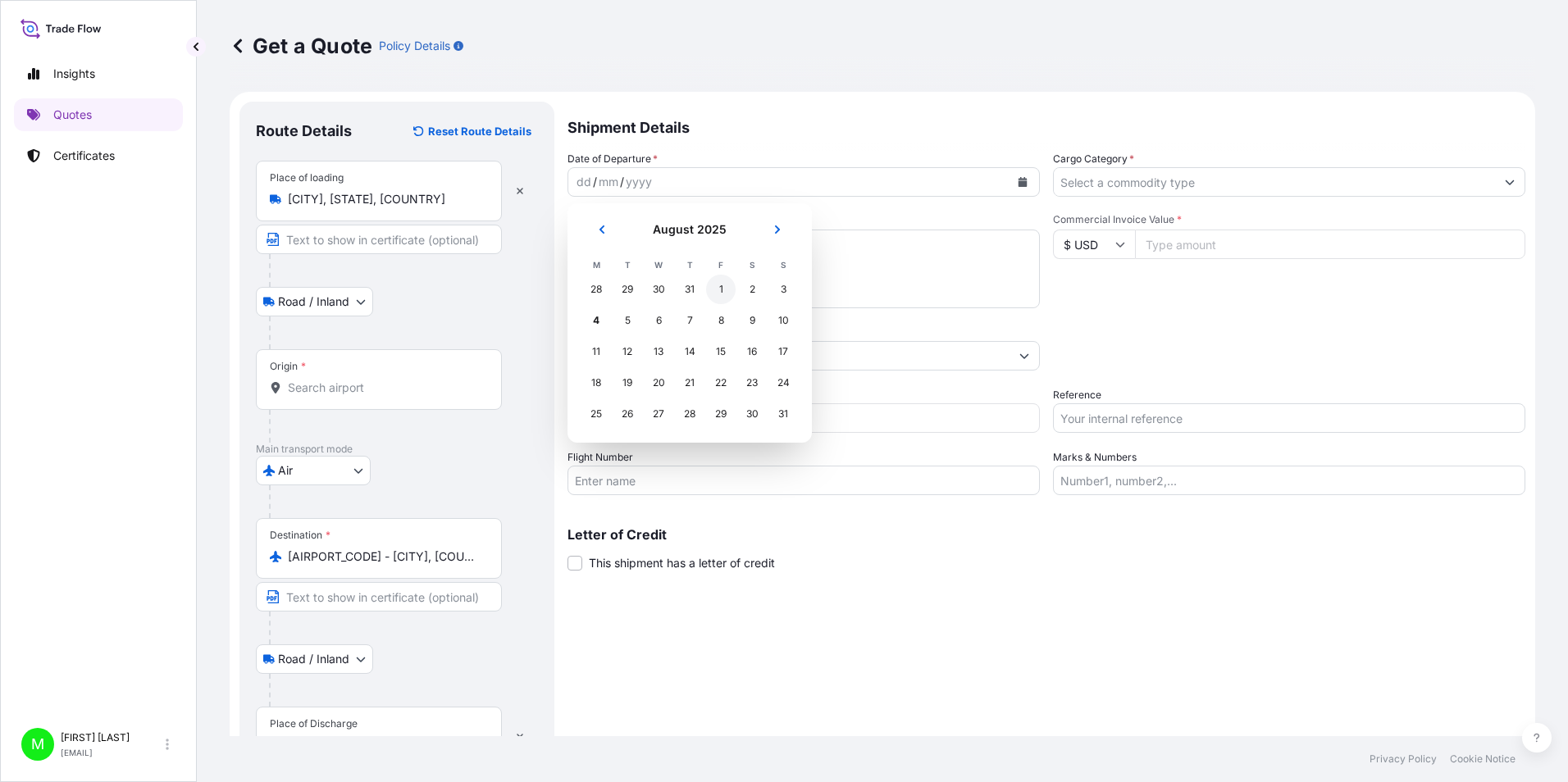 click on "1" at bounding box center [721, 289] 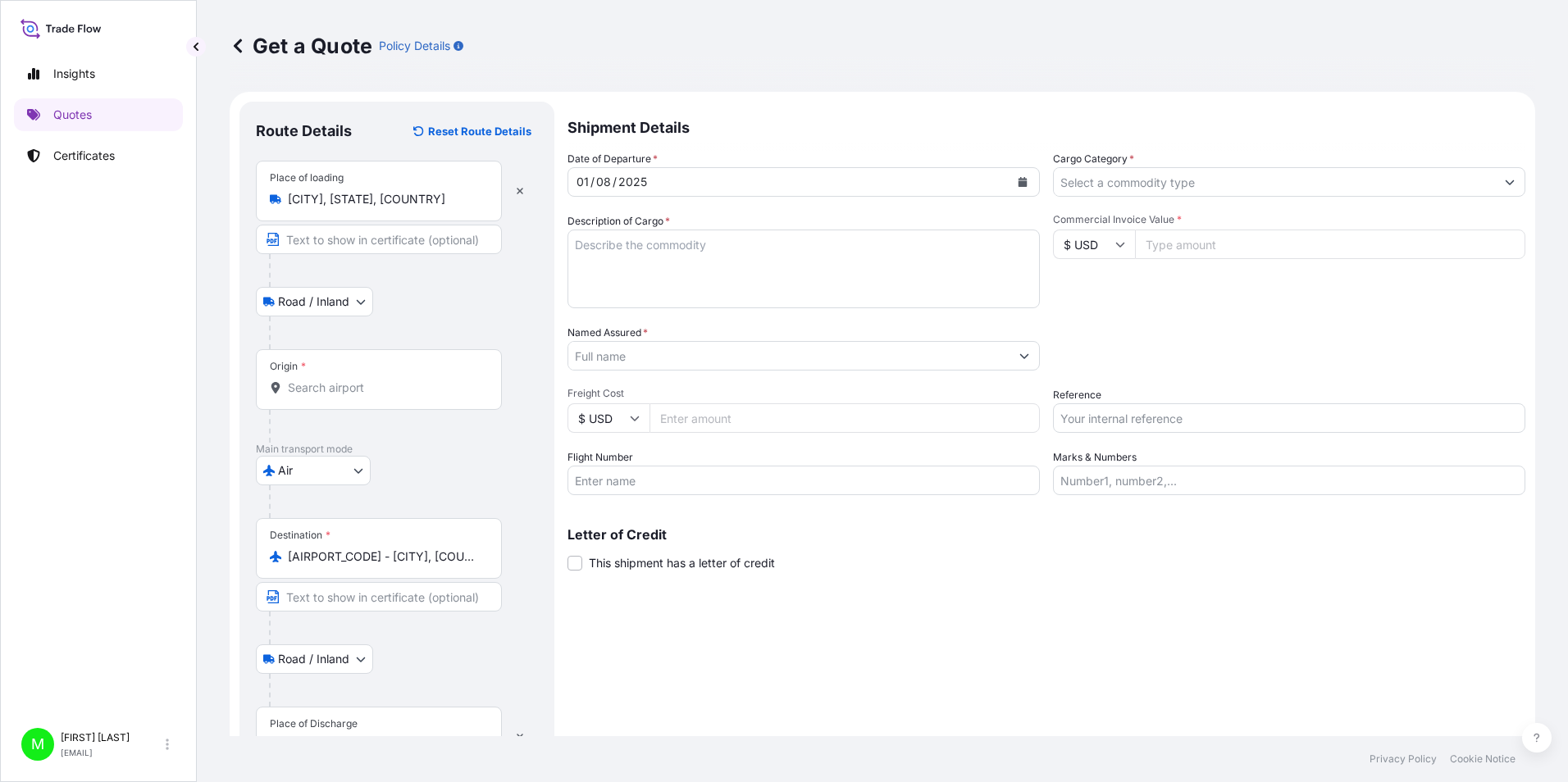 click on "Description of Cargo *" at bounding box center [804, 269] 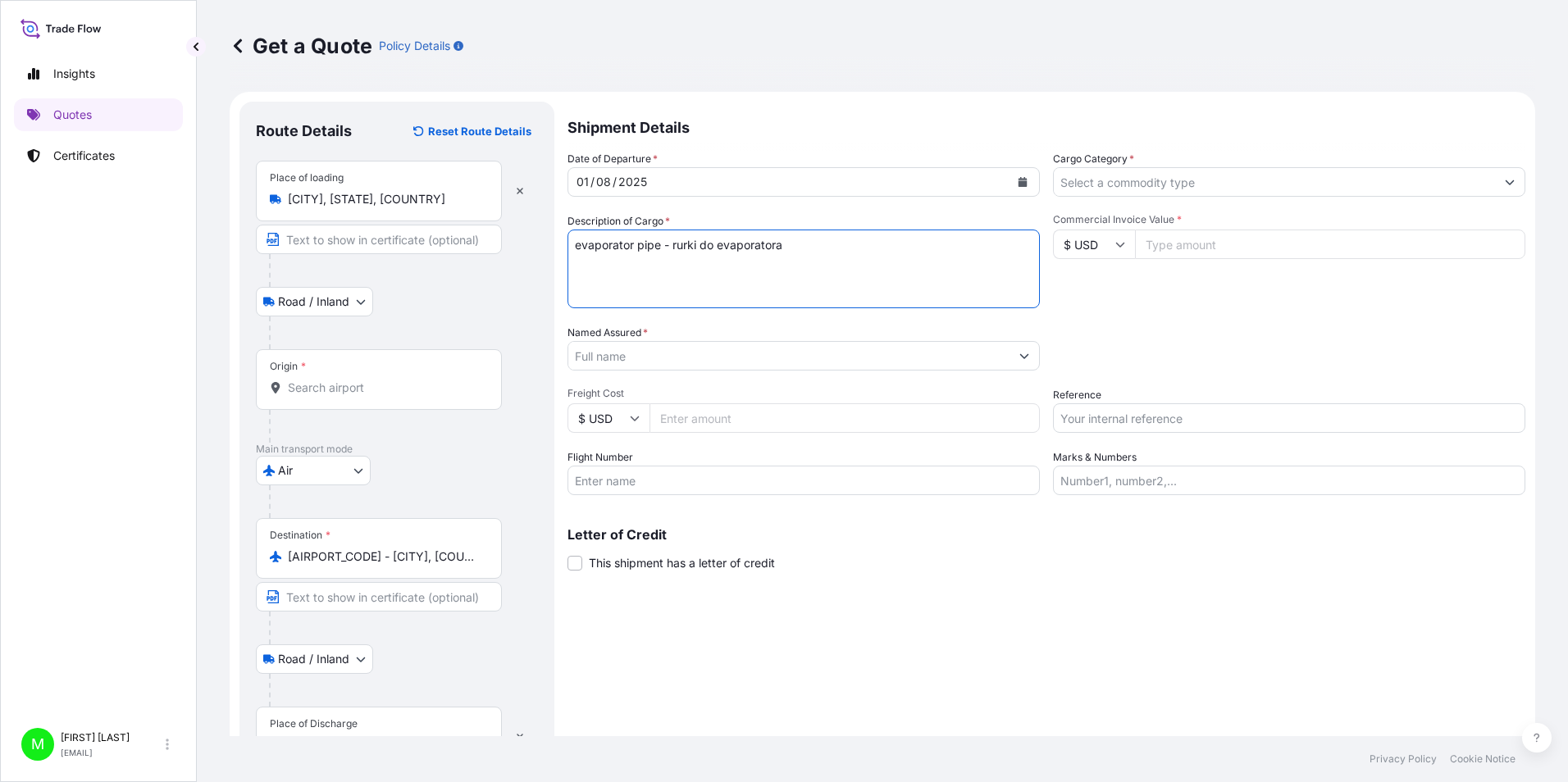 type on "evaporator pipe - rurki do evaporatora" 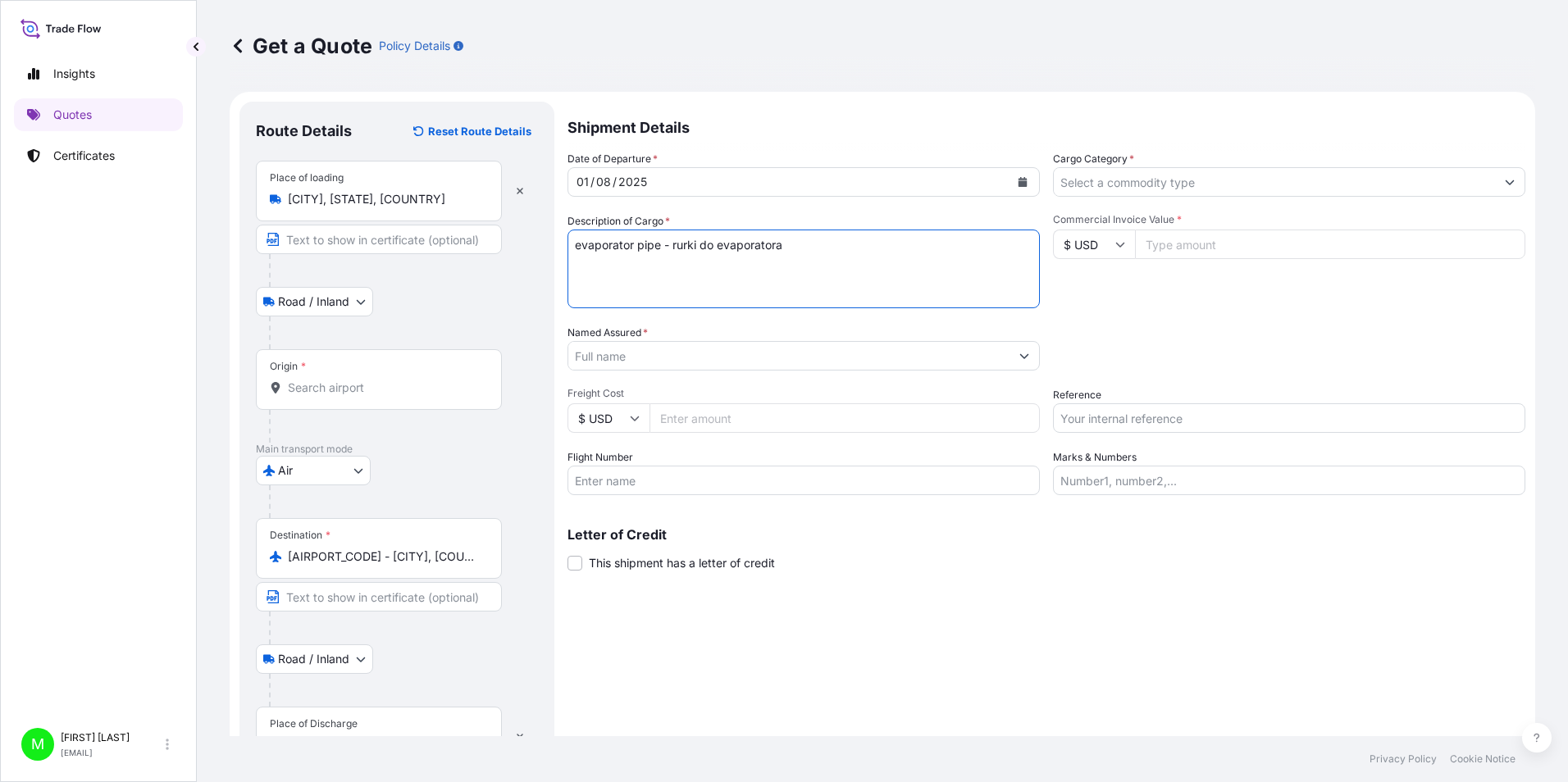 click on "$ USD" at bounding box center (1094, 244) 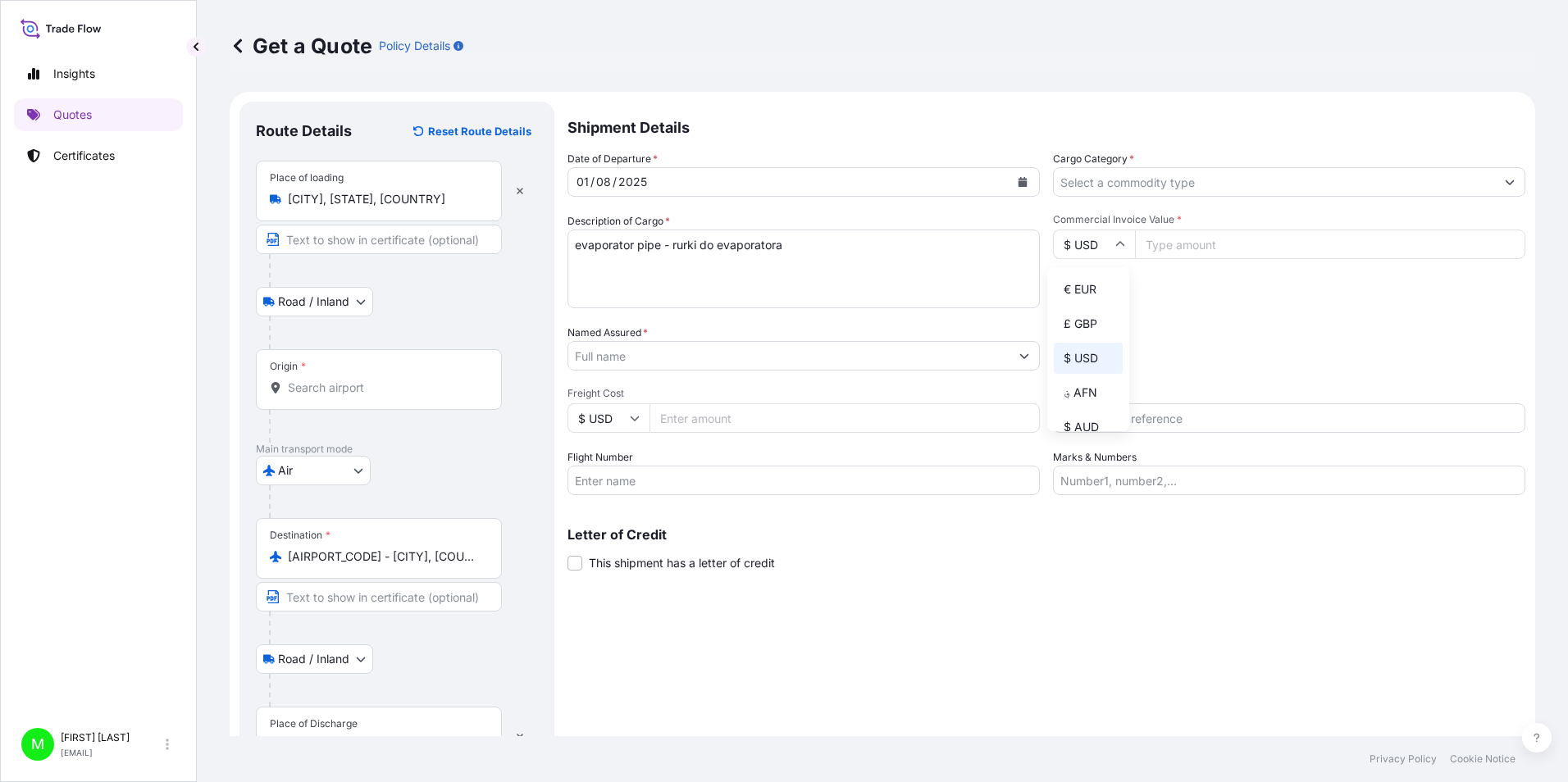 click on "€ EUR" at bounding box center [1088, 289] 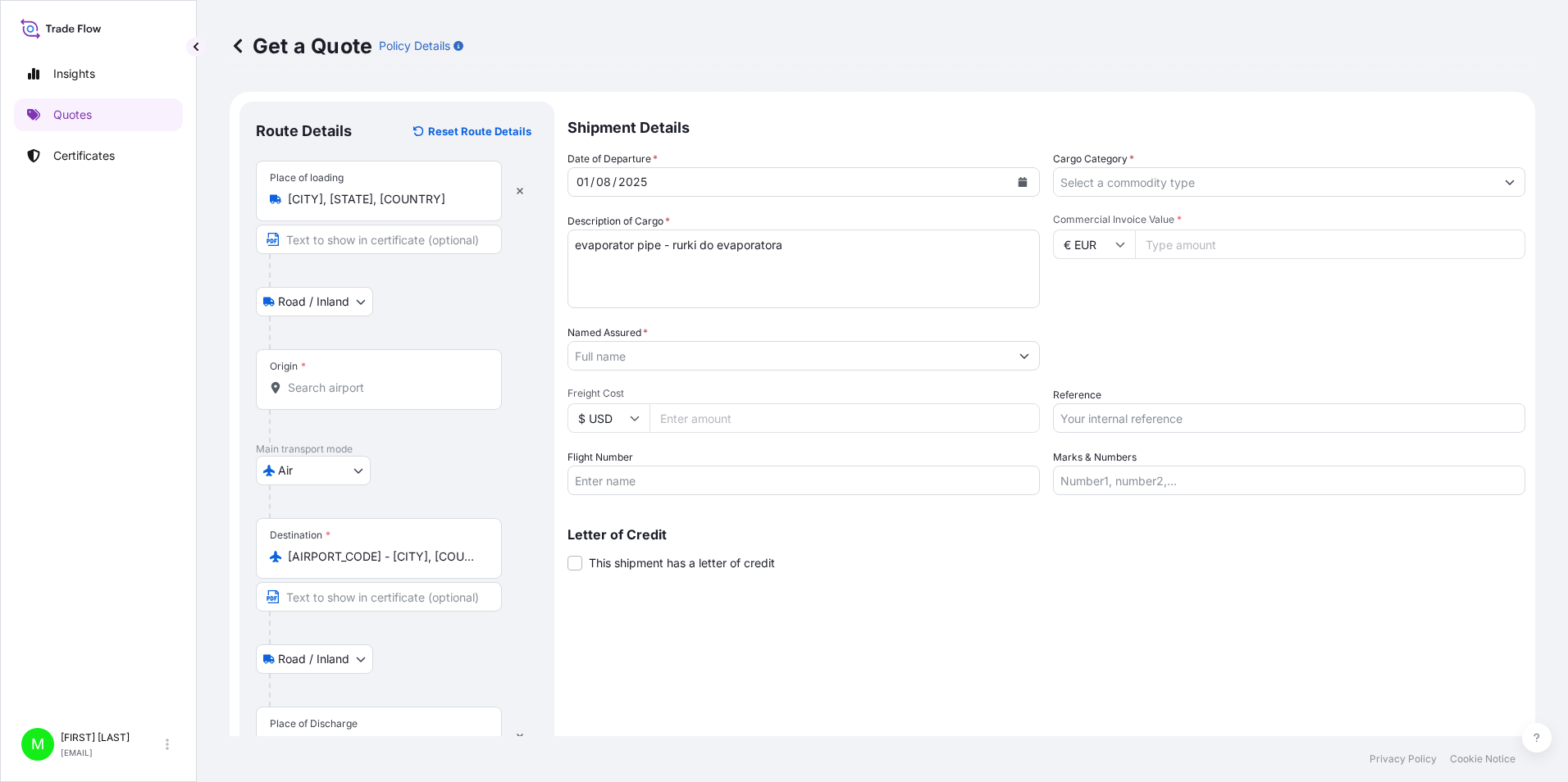 click on "Commercial Invoice Value   *" at bounding box center (1330, 244) 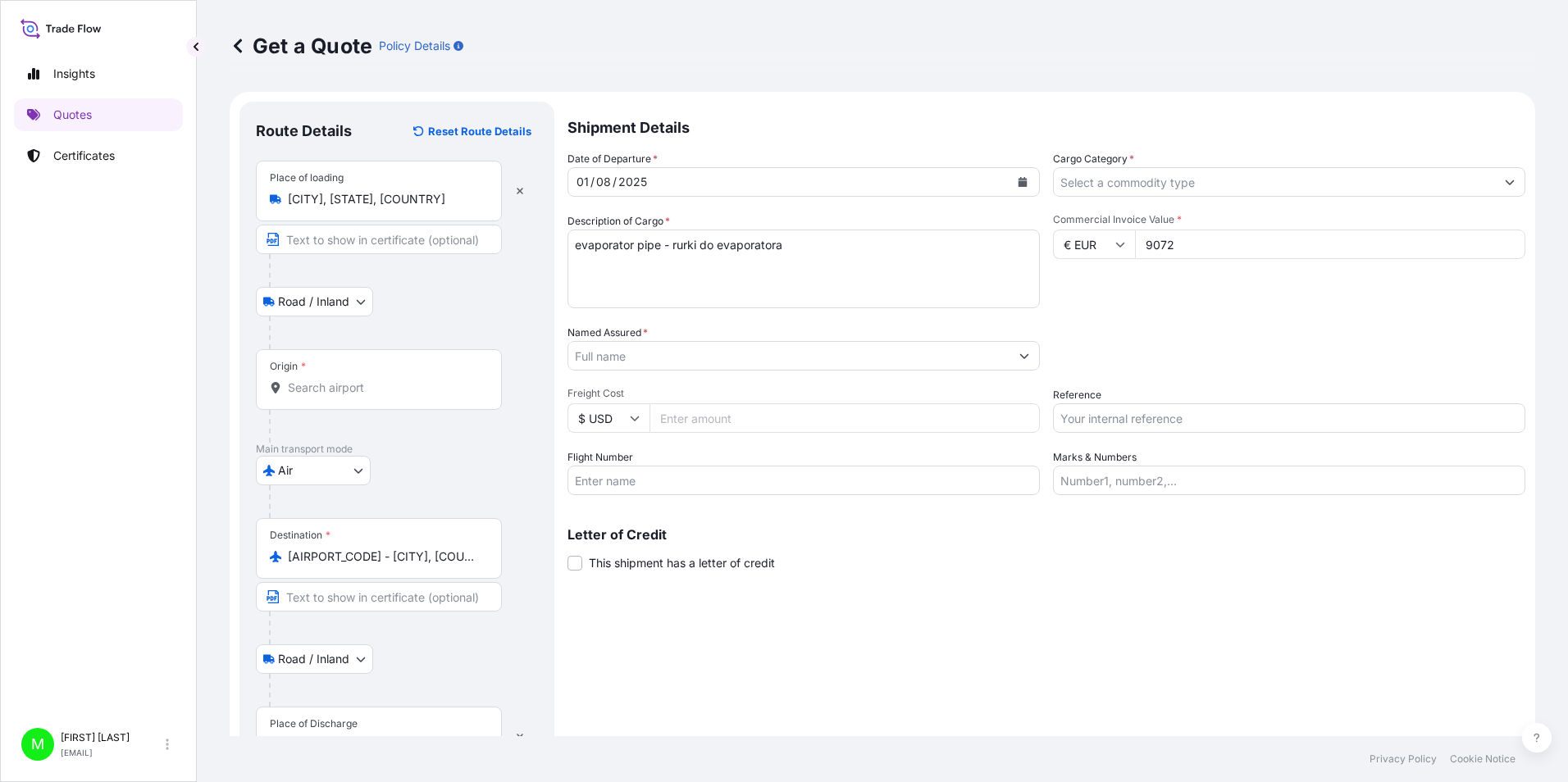 type on "9072" 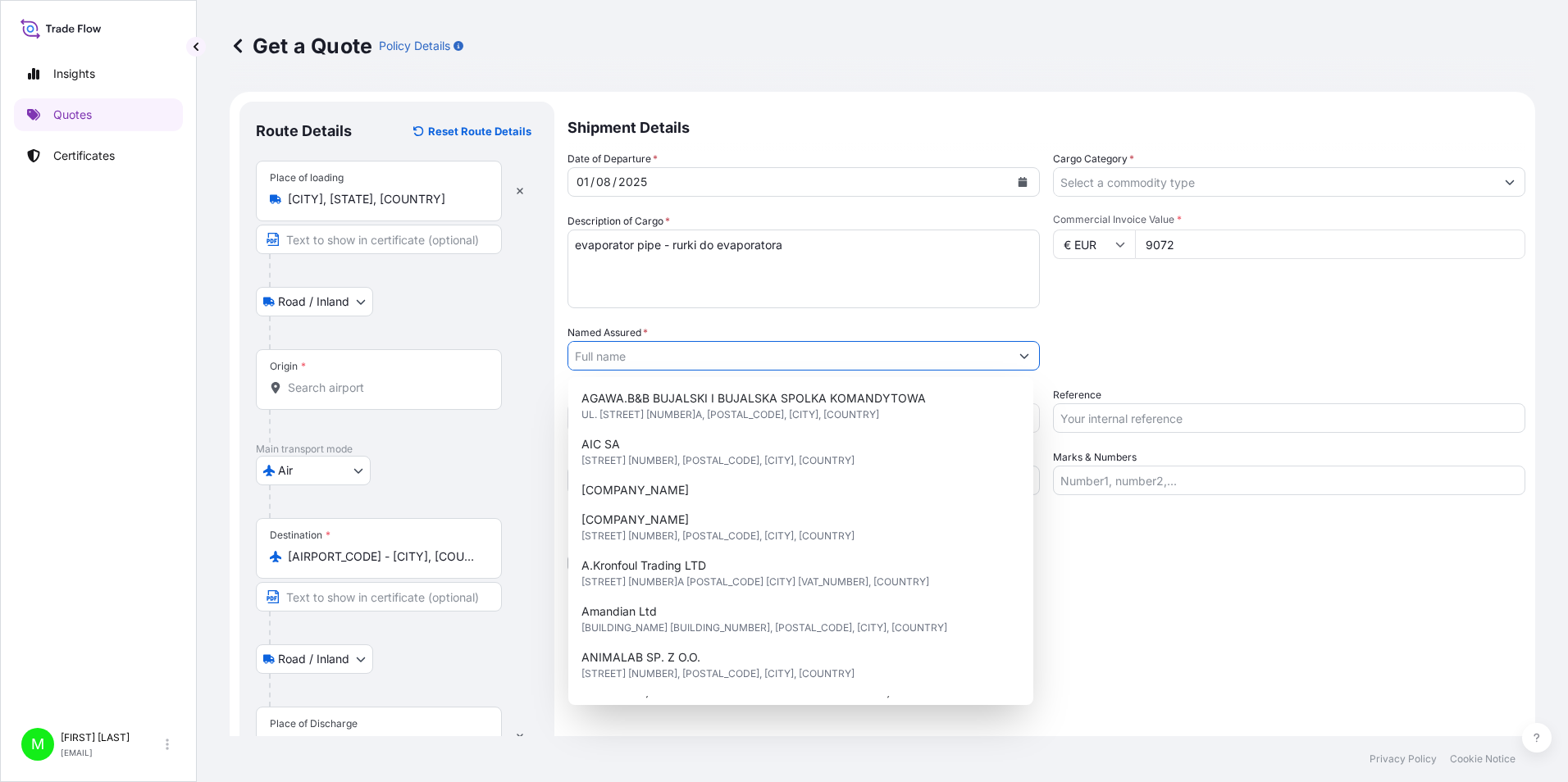 click on "Named Assured *" at bounding box center (789, 356) 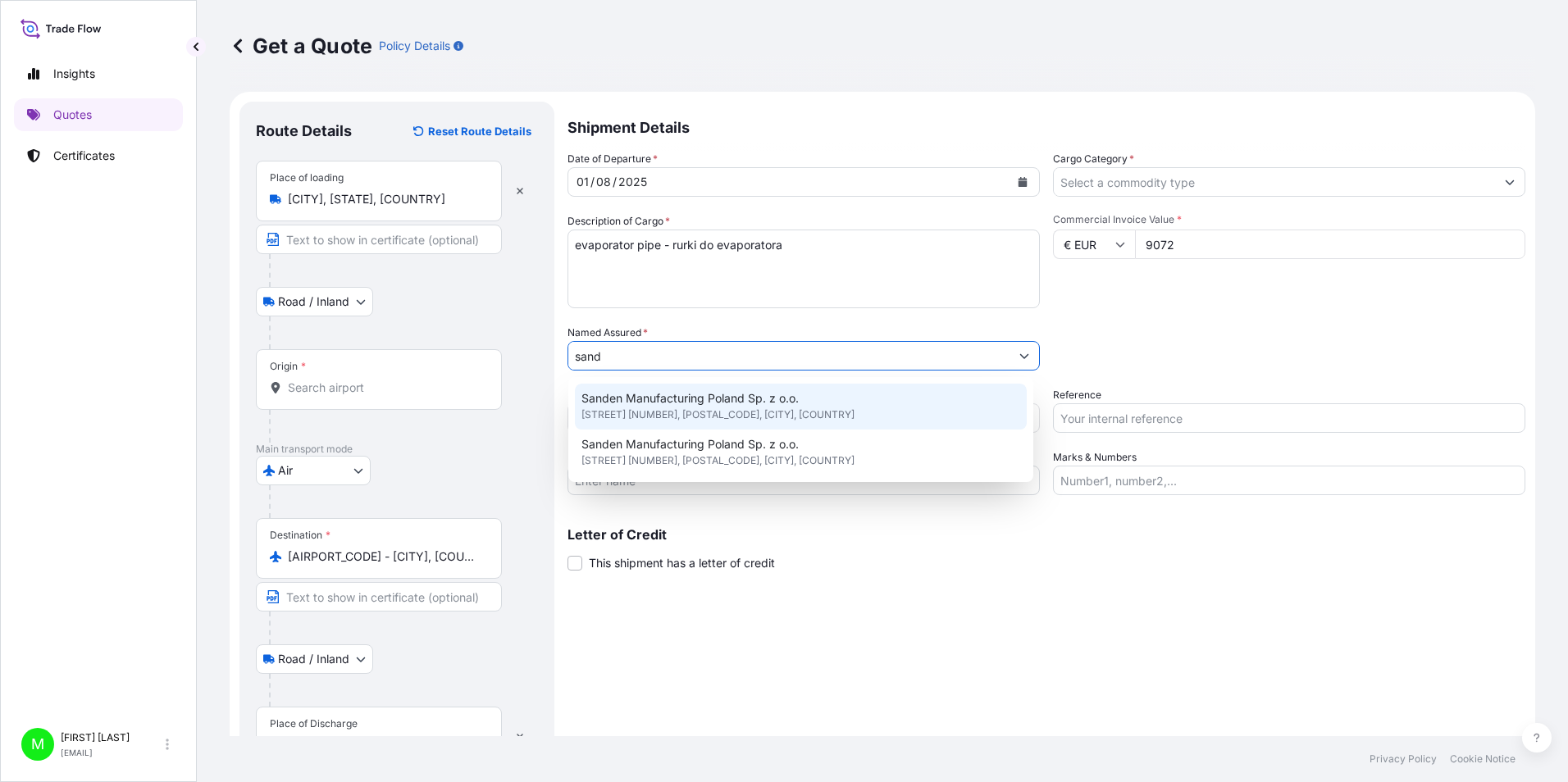 click on "Sanden Manufacturing Poland Sp. z o.o." at bounding box center (690, 398) 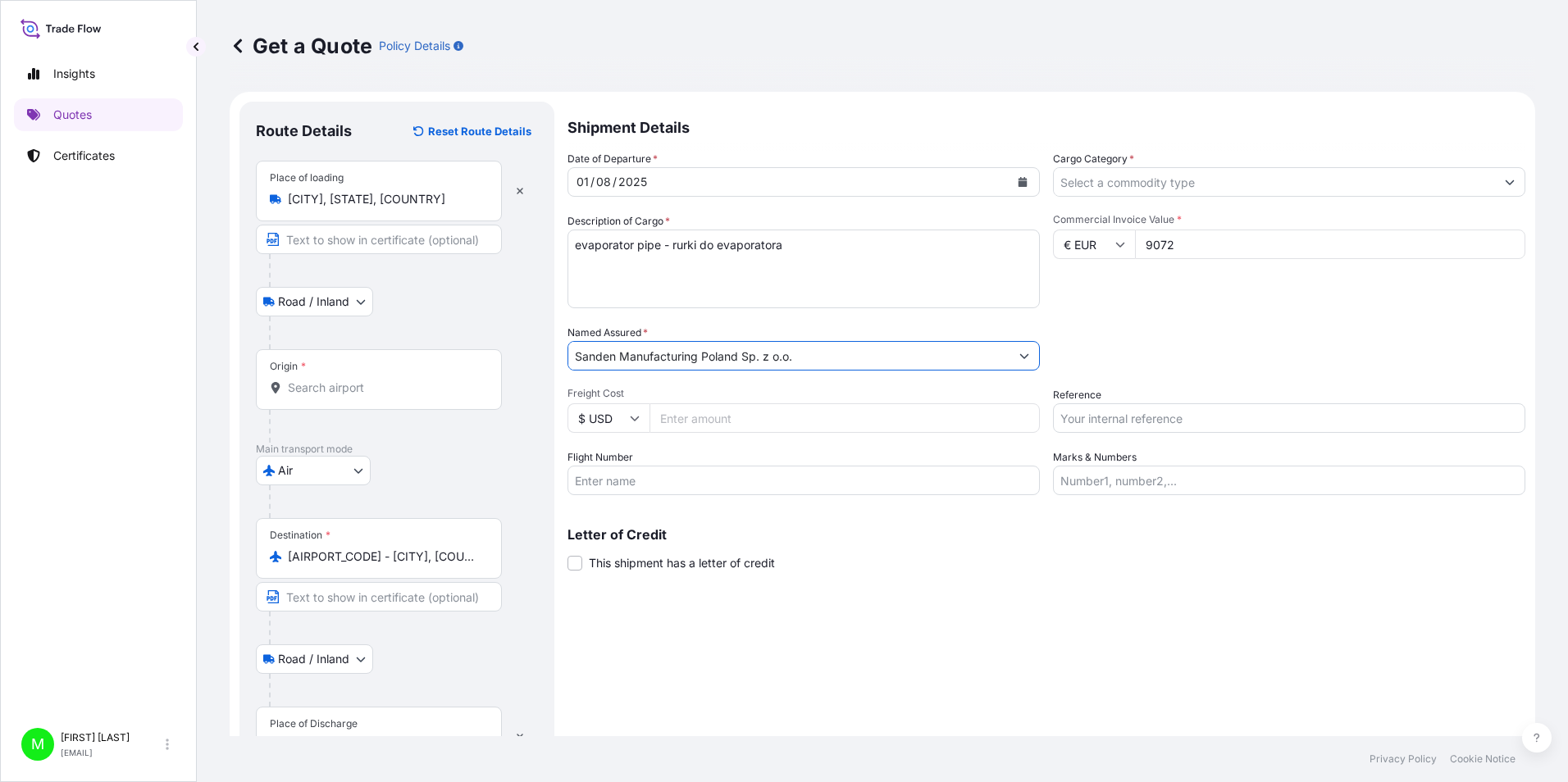 type on "Sanden Manufacturing Poland Sp. z o.o." 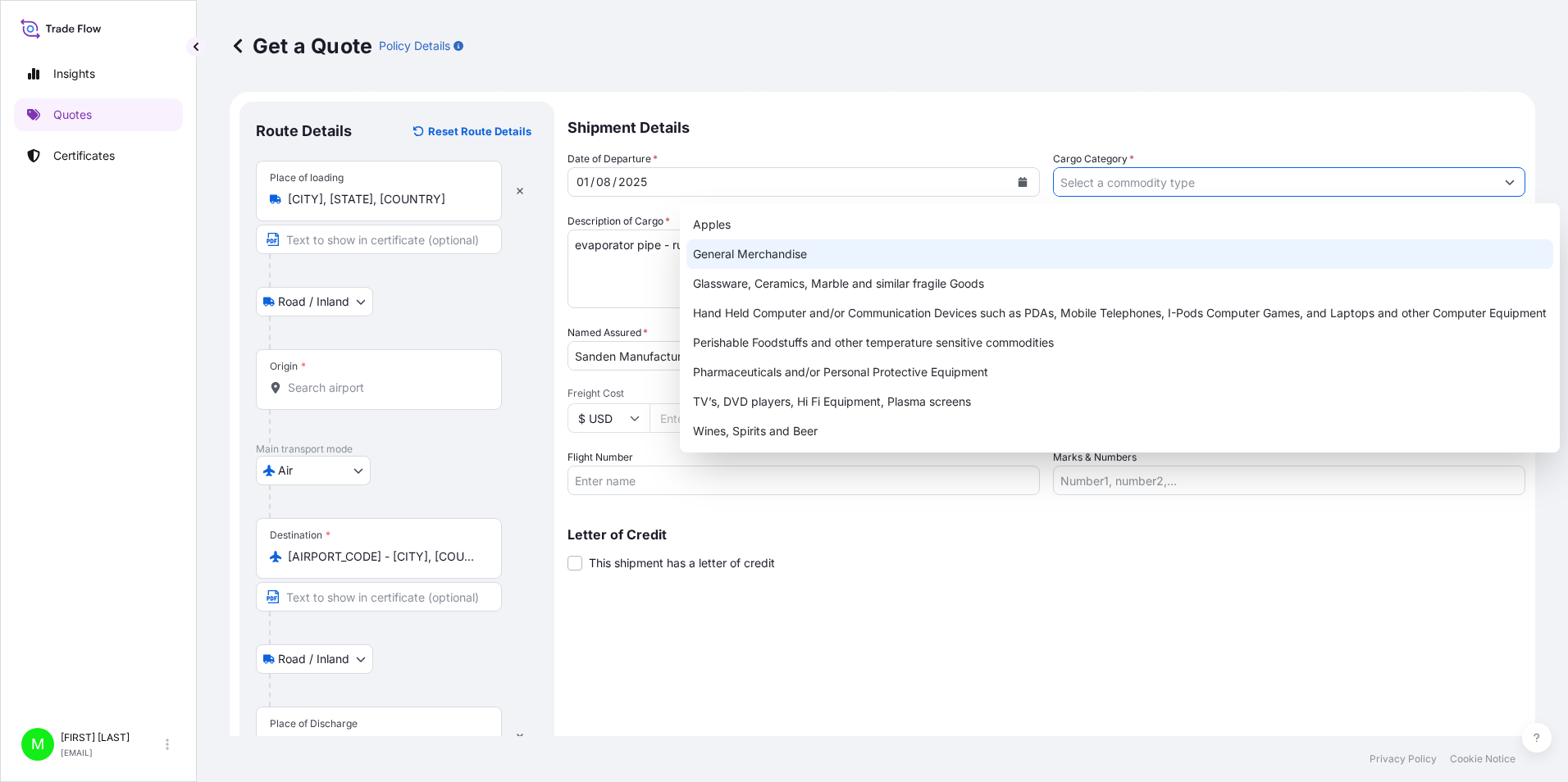 click on "General Merchandise" at bounding box center (1119, 254) 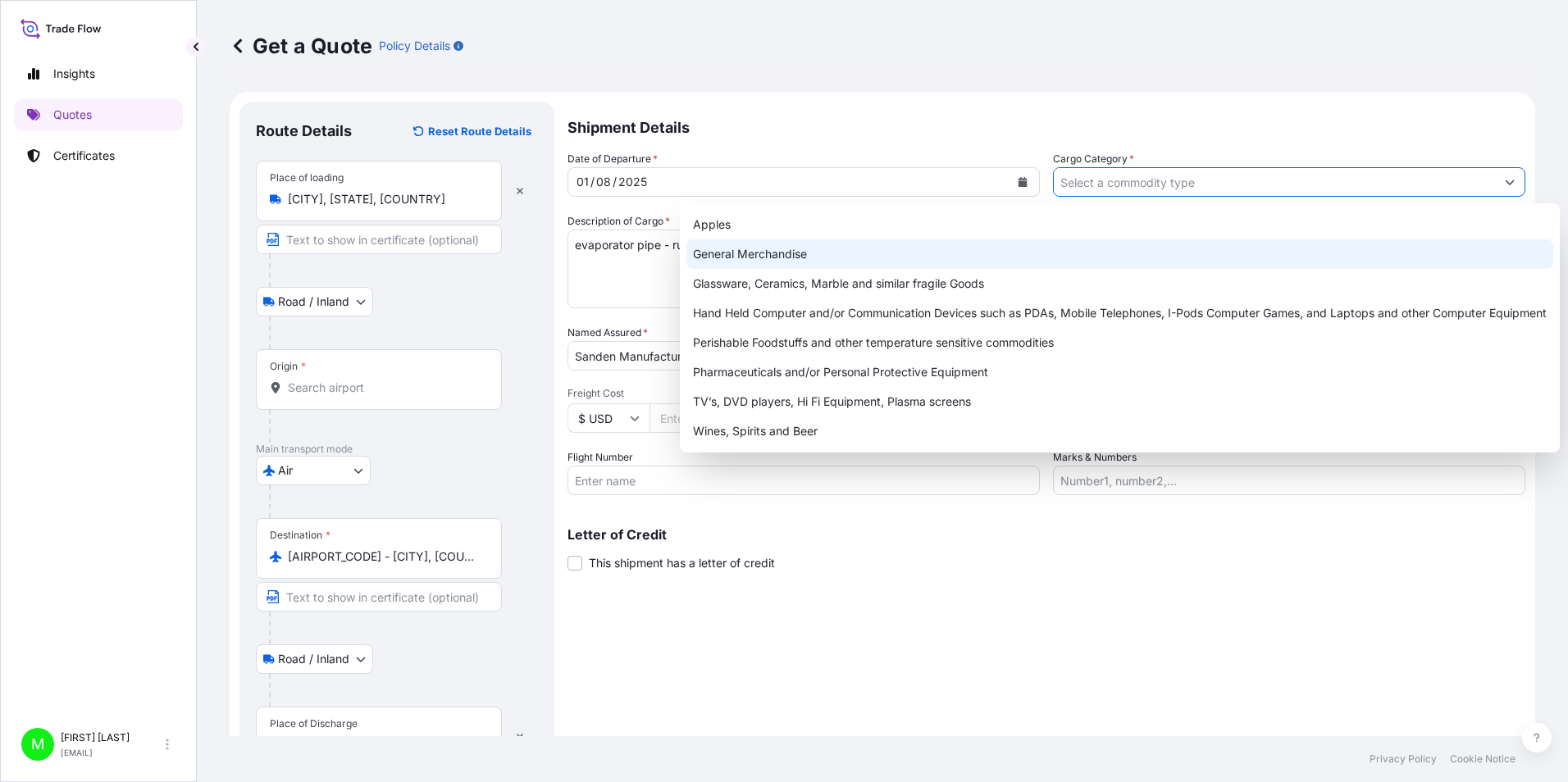 type on "General Merchandise" 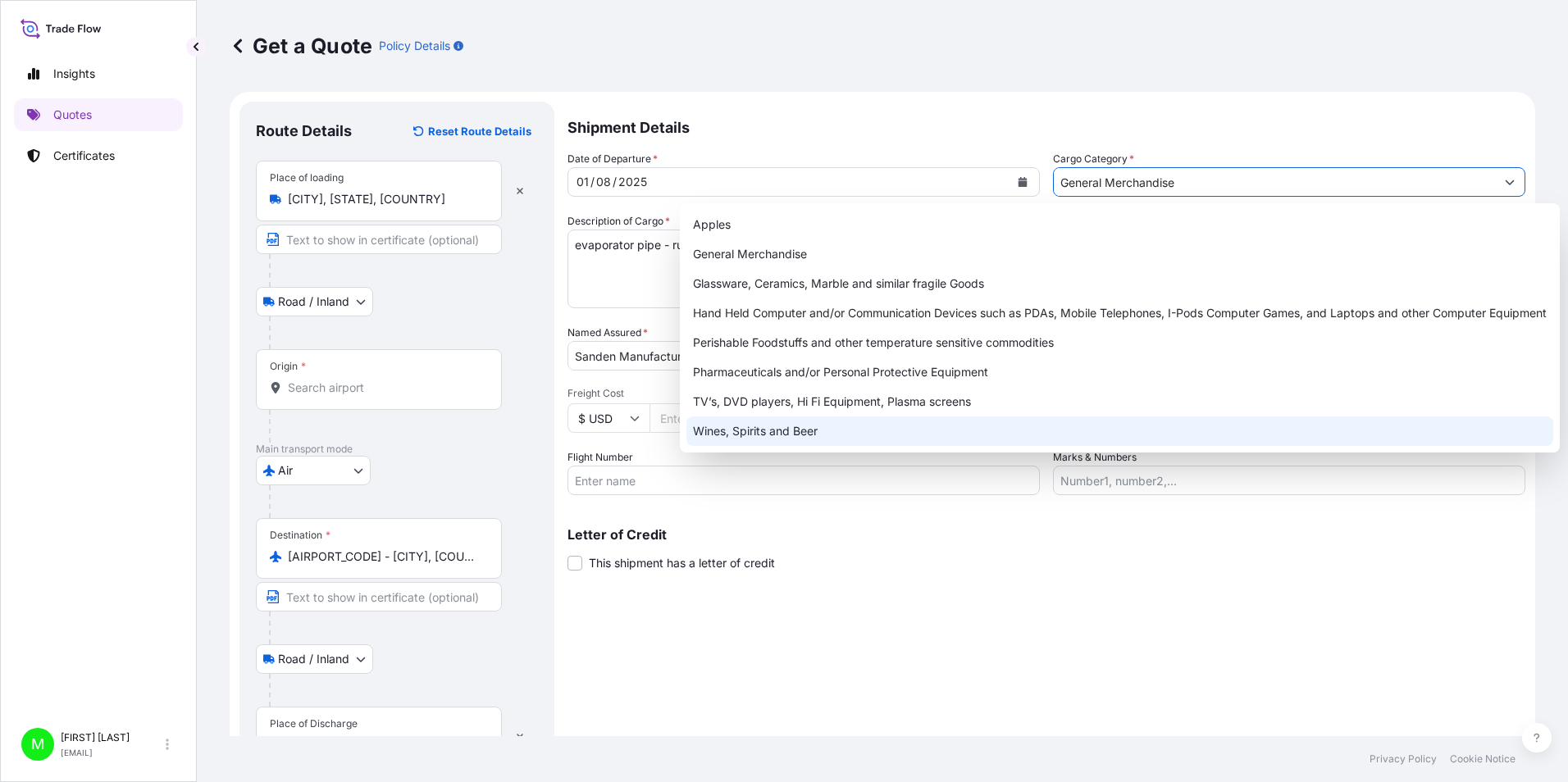 click on "Shipment Details Date of Departure * [DATE] Cargo Category * General Merchandise Description of Cargo * evaporator pipe - rurki do evaporatora Commercial Invoice Value   * € EUR [NUMBER] Named Assured * Sanden Manufacturing Poland Sp. z o.o. Packing Category Type to search a container mode Please select a primary mode of transportation first. Freight Cost   $ USD Reference Flight Number Marks & Numbers Letter of Credit This shipment has a letter of credit Letter of credit * Letter of credit may not exceed 12000 characters Get a Quote" at bounding box center (1046, 459) 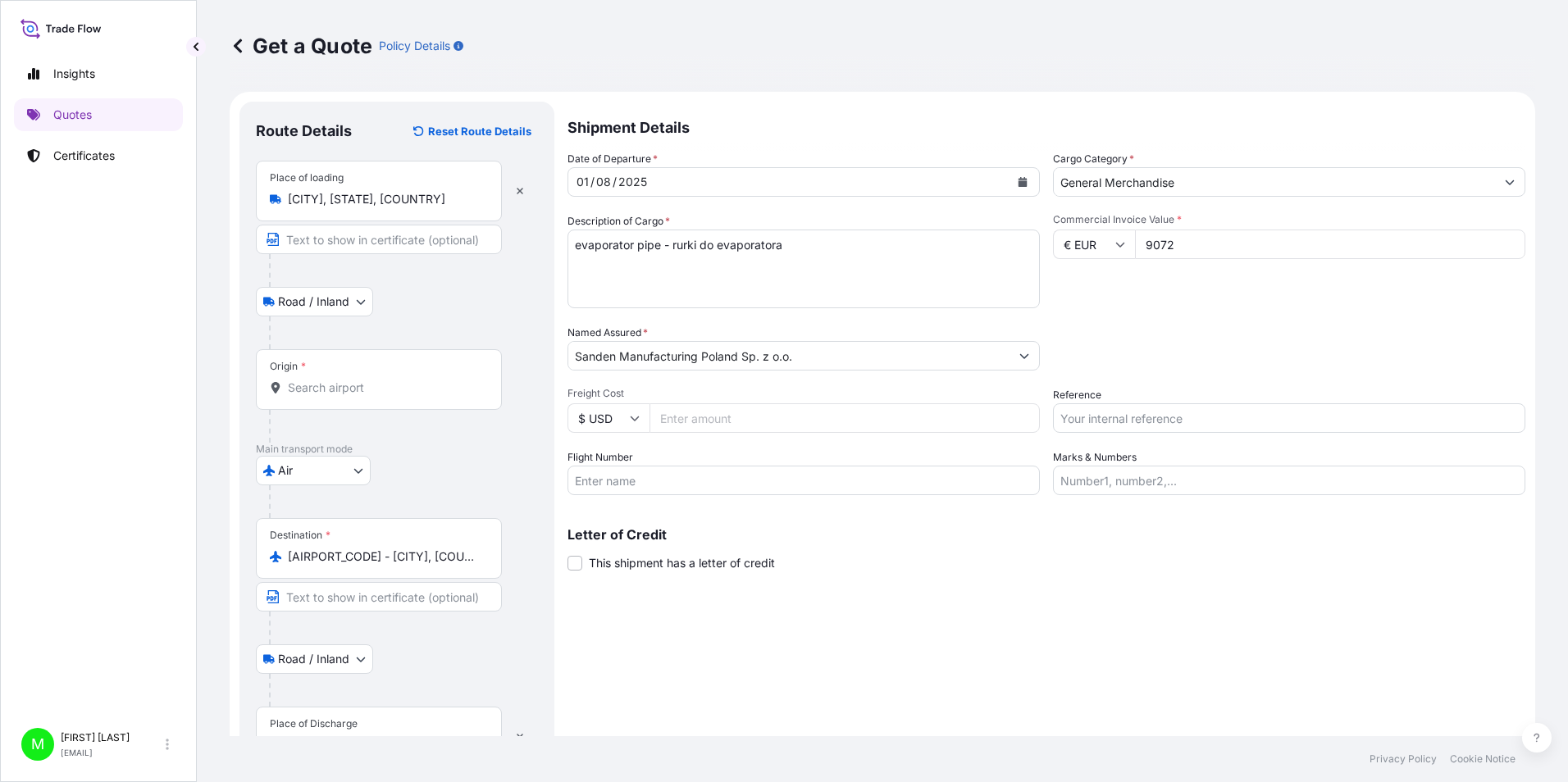 click on "Reference" at bounding box center (1289, 418) 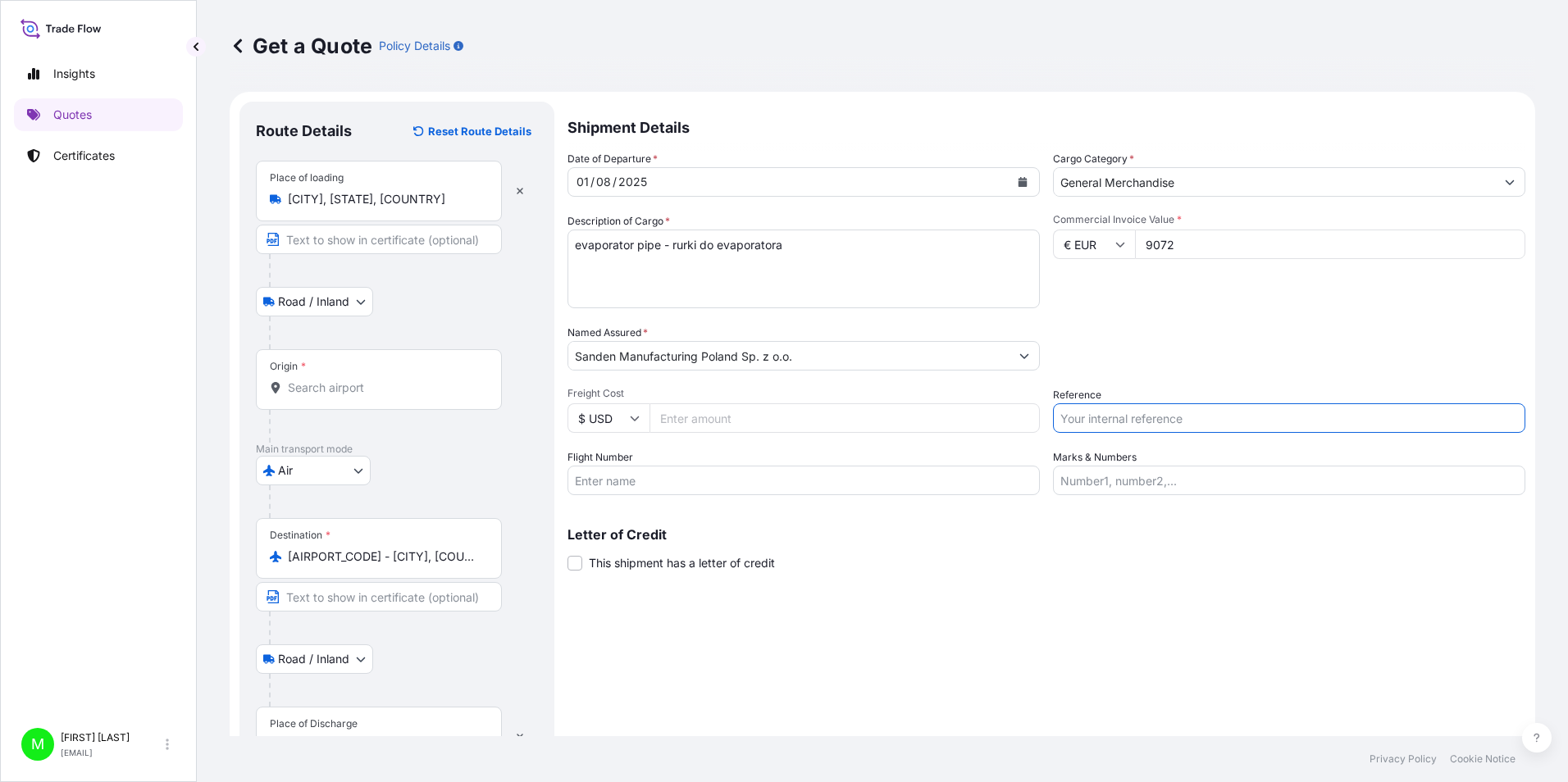 paste on "[REFERENCE]" 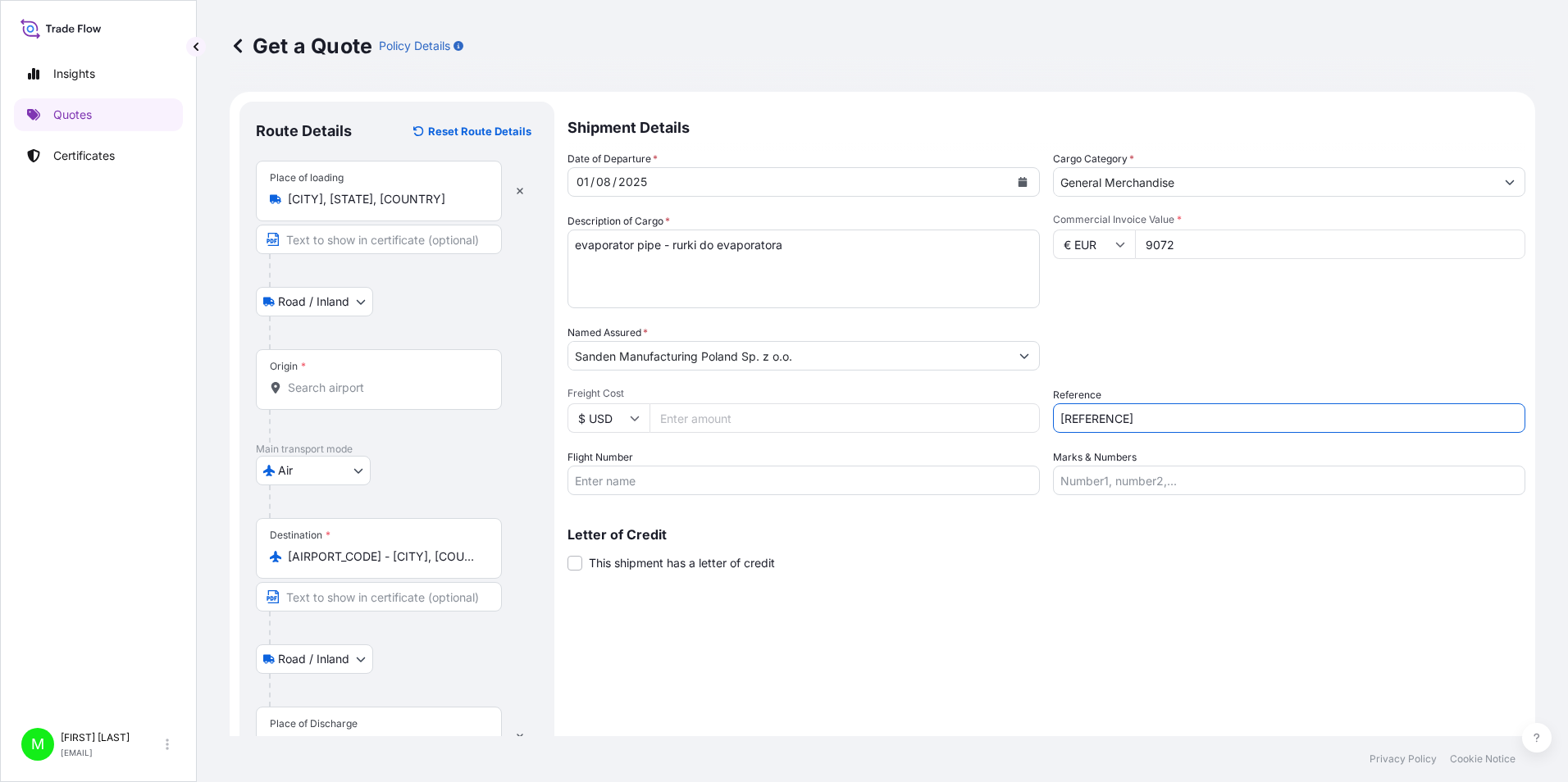 type on "[REFERENCE]" 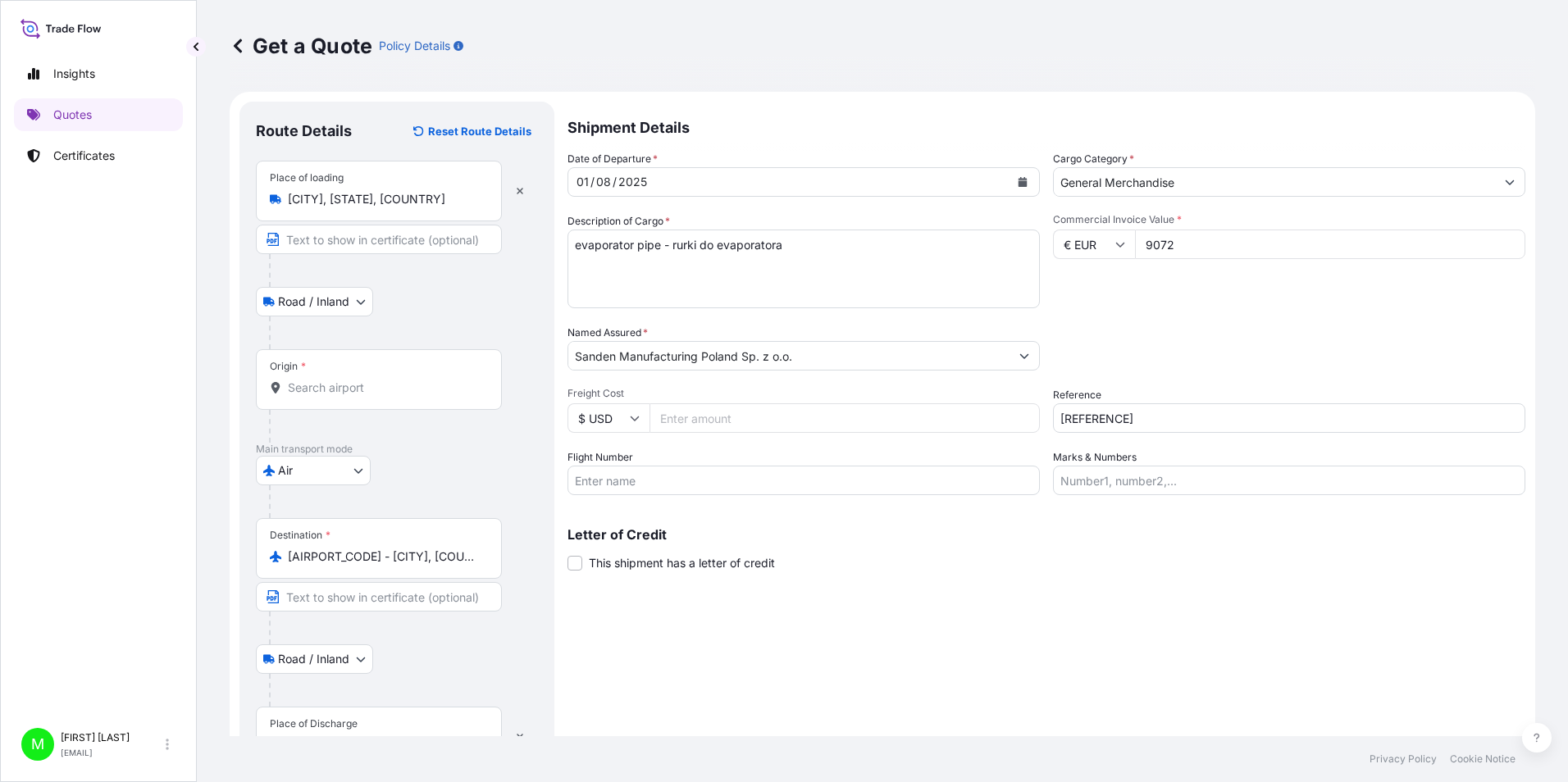 click on "Marks & Numbers" at bounding box center [1289, 480] 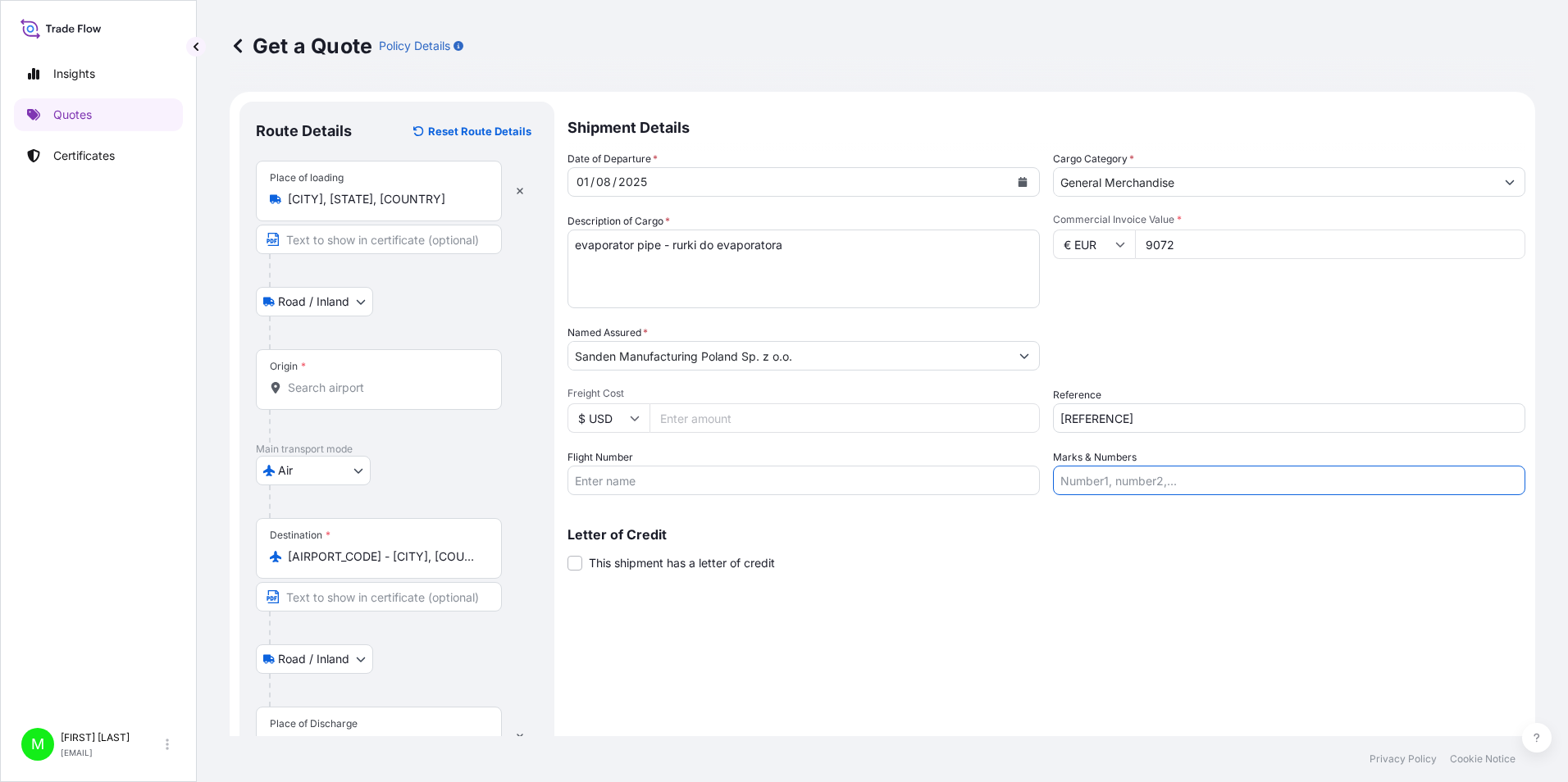 paste on "[NUMBER]kg [PHONE]" 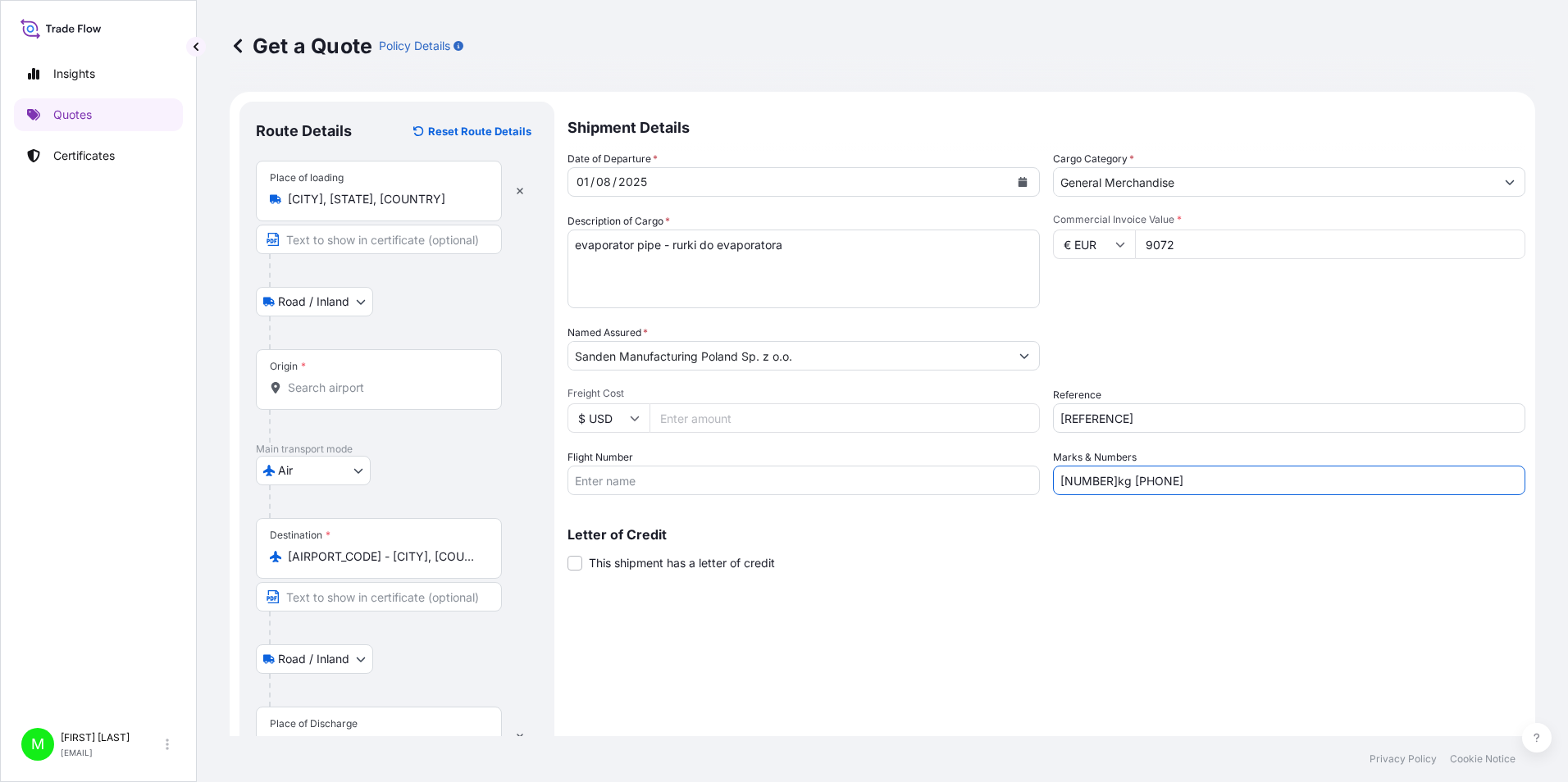 type on "[NUMBER]kg [PHONE]" 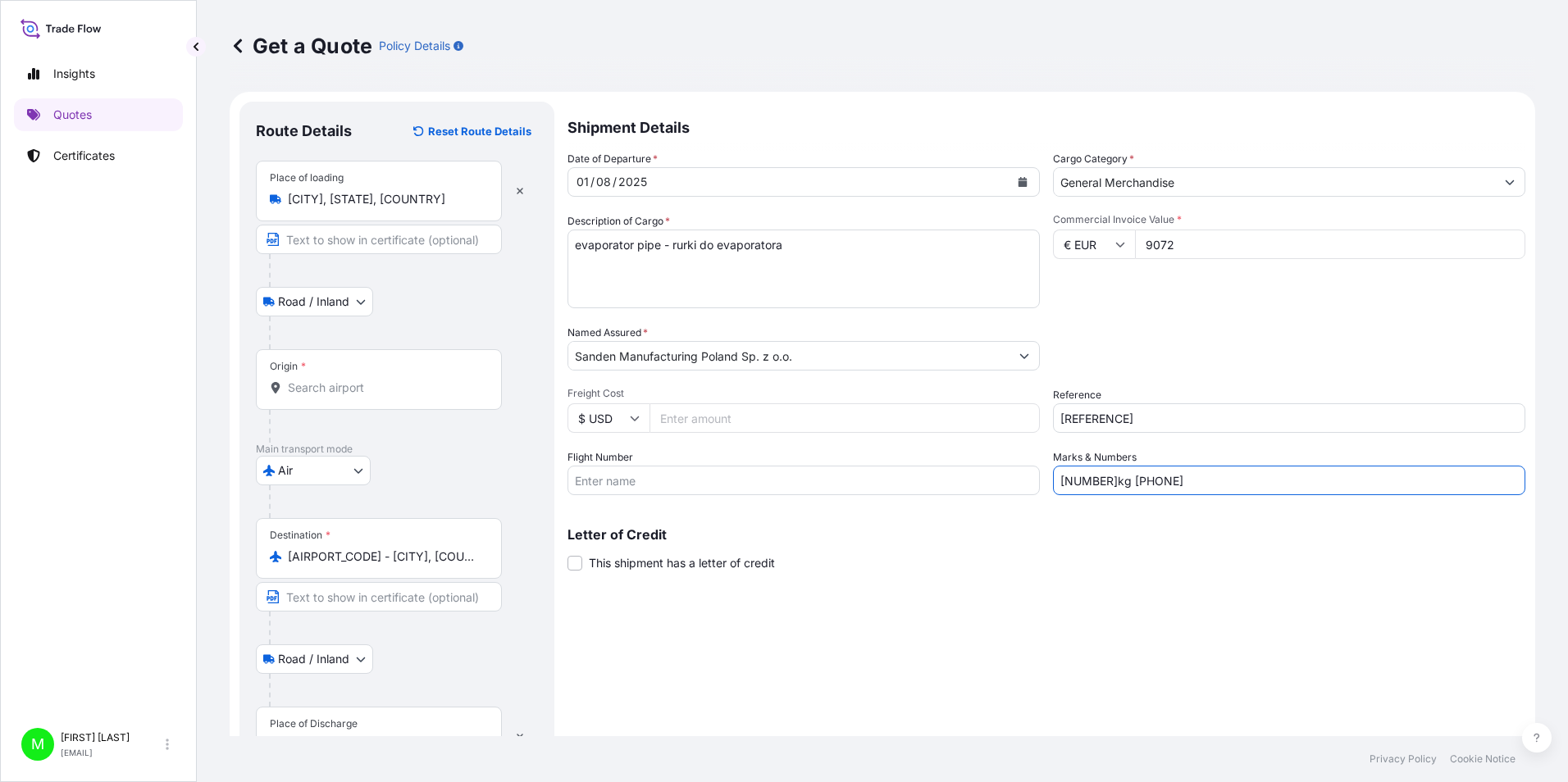 click on "Origin *" at bounding box center (385, 388) 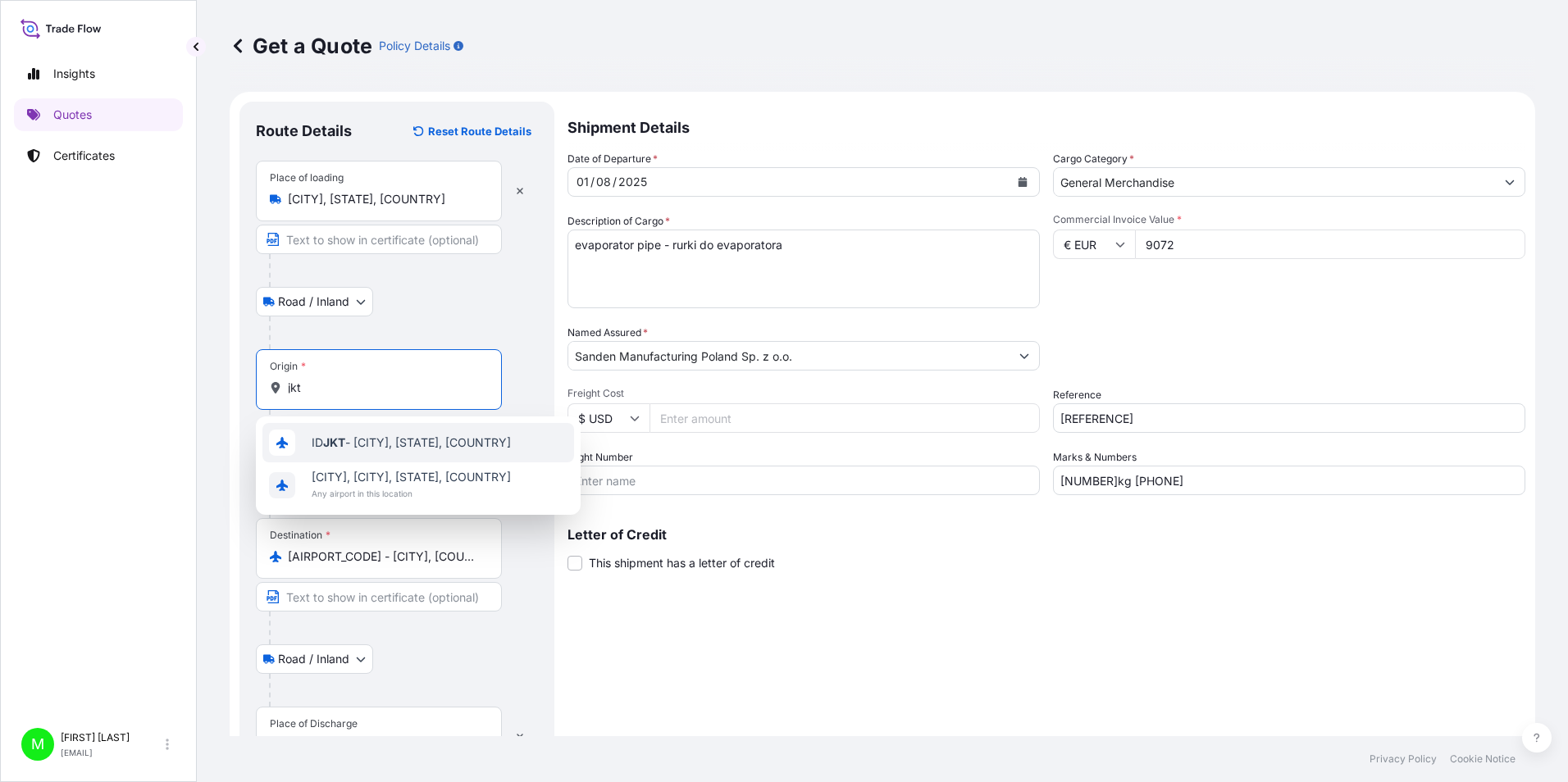 click on "[ID] [CITY], [STATE], [COUNTRY]" at bounding box center (411, 443) 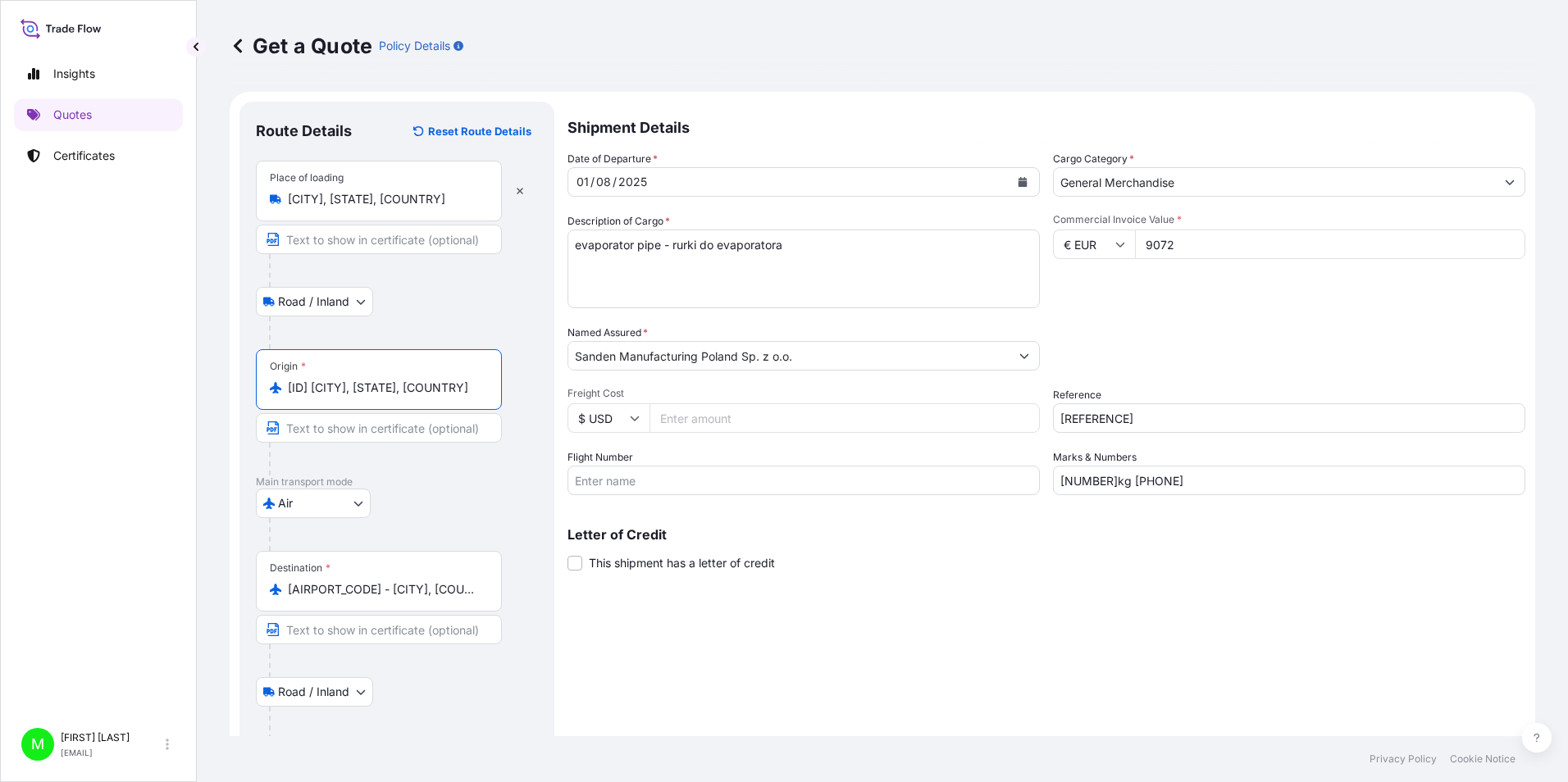type on "[ID] [CITY], [STATE], [COUNTRY]" 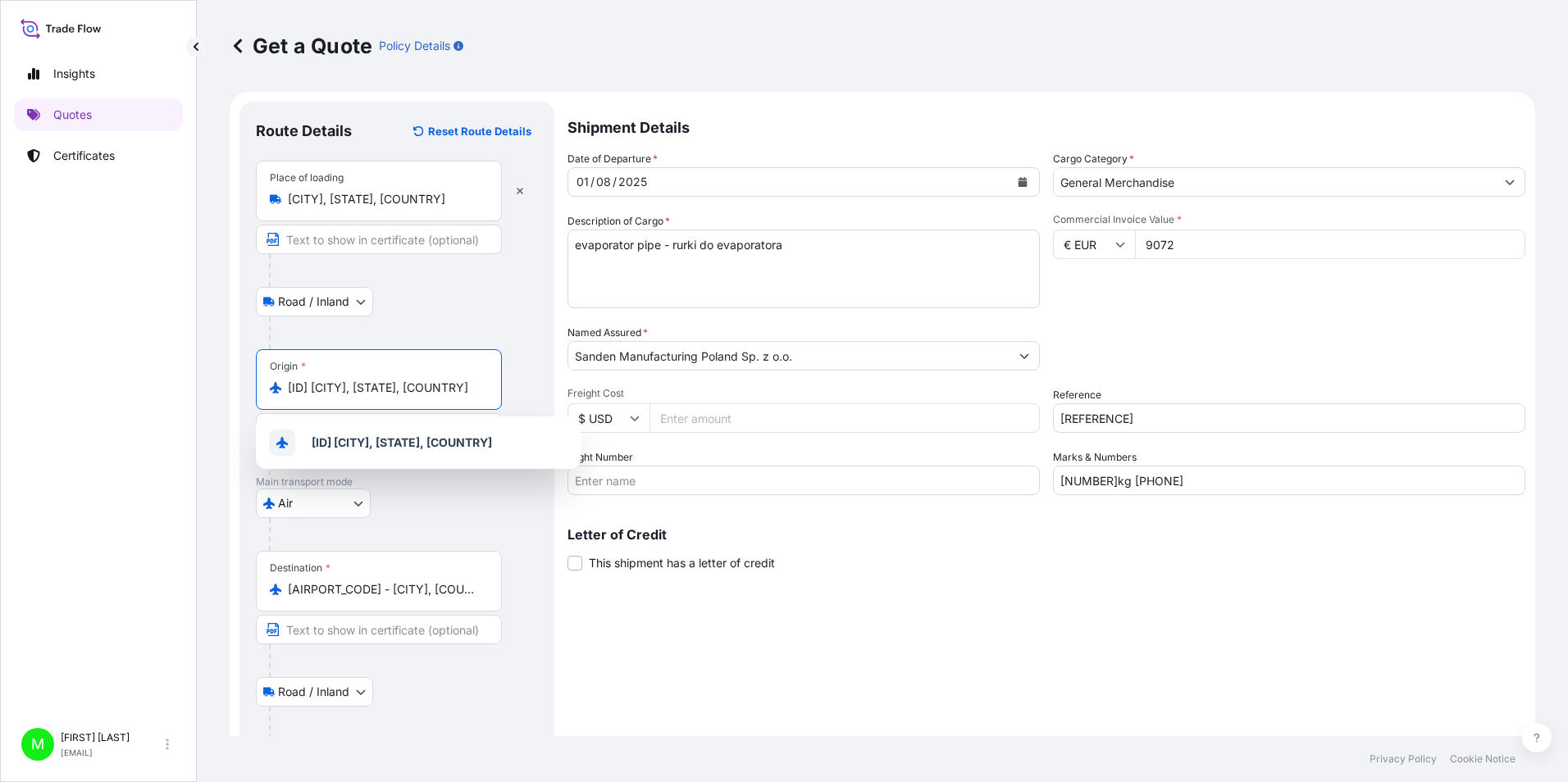 click on "Shipment Details Date of Departure * [DATE] Cargo Category * General Merchandise Description of Cargo * evaporator pipe - rurki do evaporatora Commercial Invoice Value   * € EUR [NUMBER] Named Assured * Sanden Manufacturing Poland Sp. z o.o. Packing Category Type to search a container mode Please select a primary mode of transportation first. Freight Cost   $ USD Reference Flight Number Marks & Numbers [NUMBER]kg [PHONE] Letter of Credit This shipment has a letter of credit Letter of credit * Letter of credit may not exceed 12000 characters Get a Quote" at bounding box center (1046, 475) 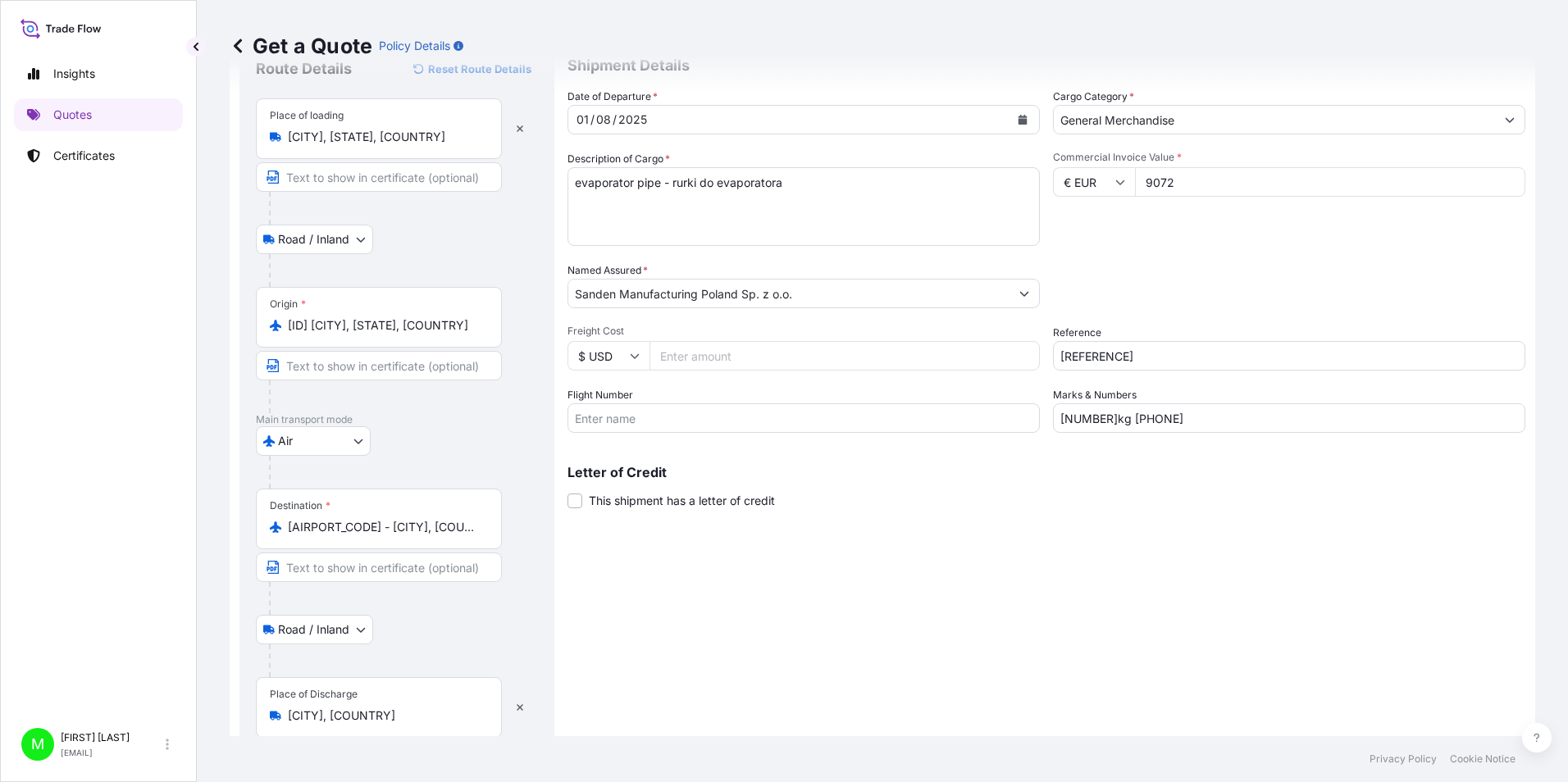 scroll, scrollTop: 123, scrollLeft: 0, axis: vertical 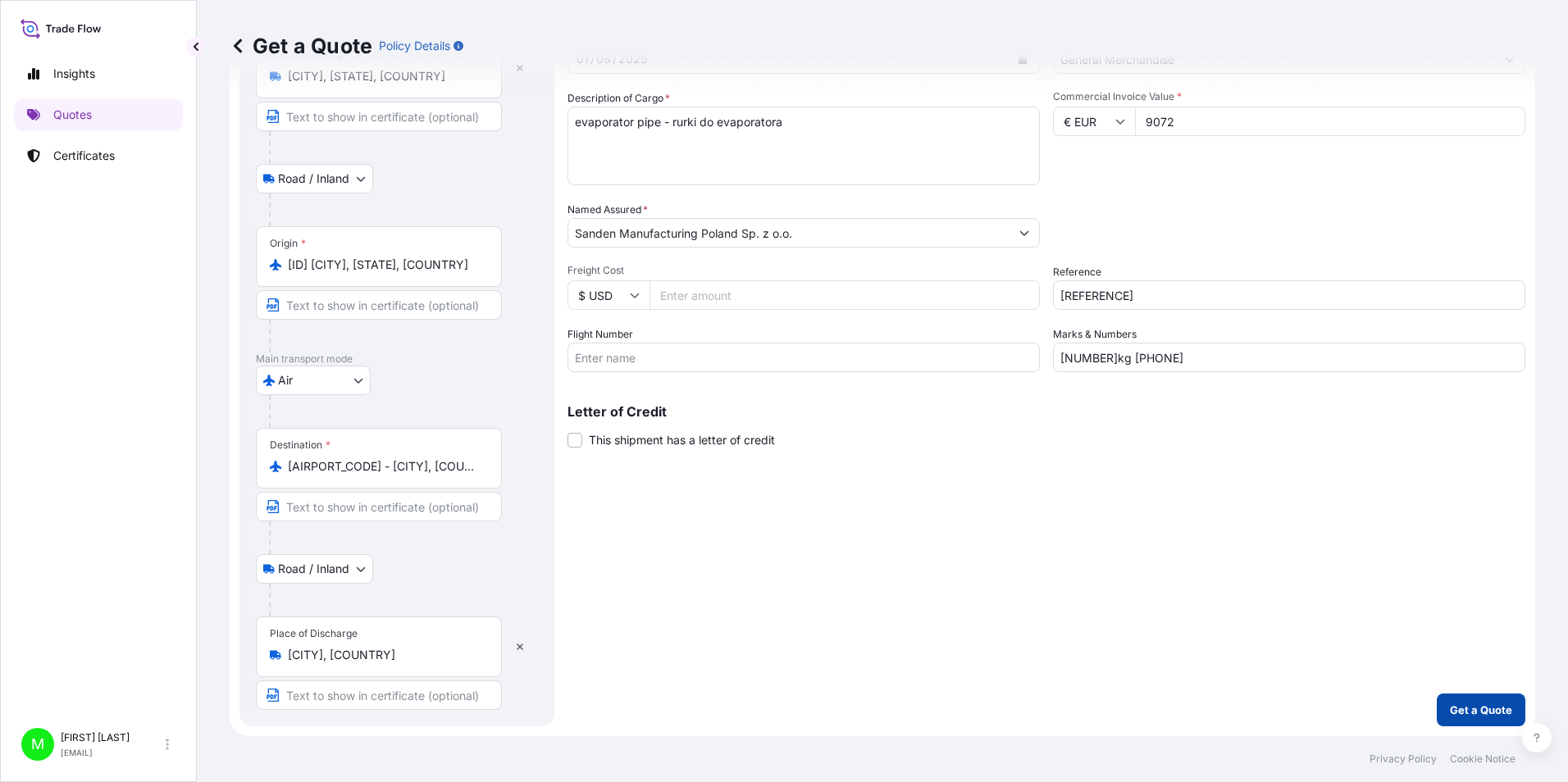 click on "Get a Quote" at bounding box center [1481, 710] 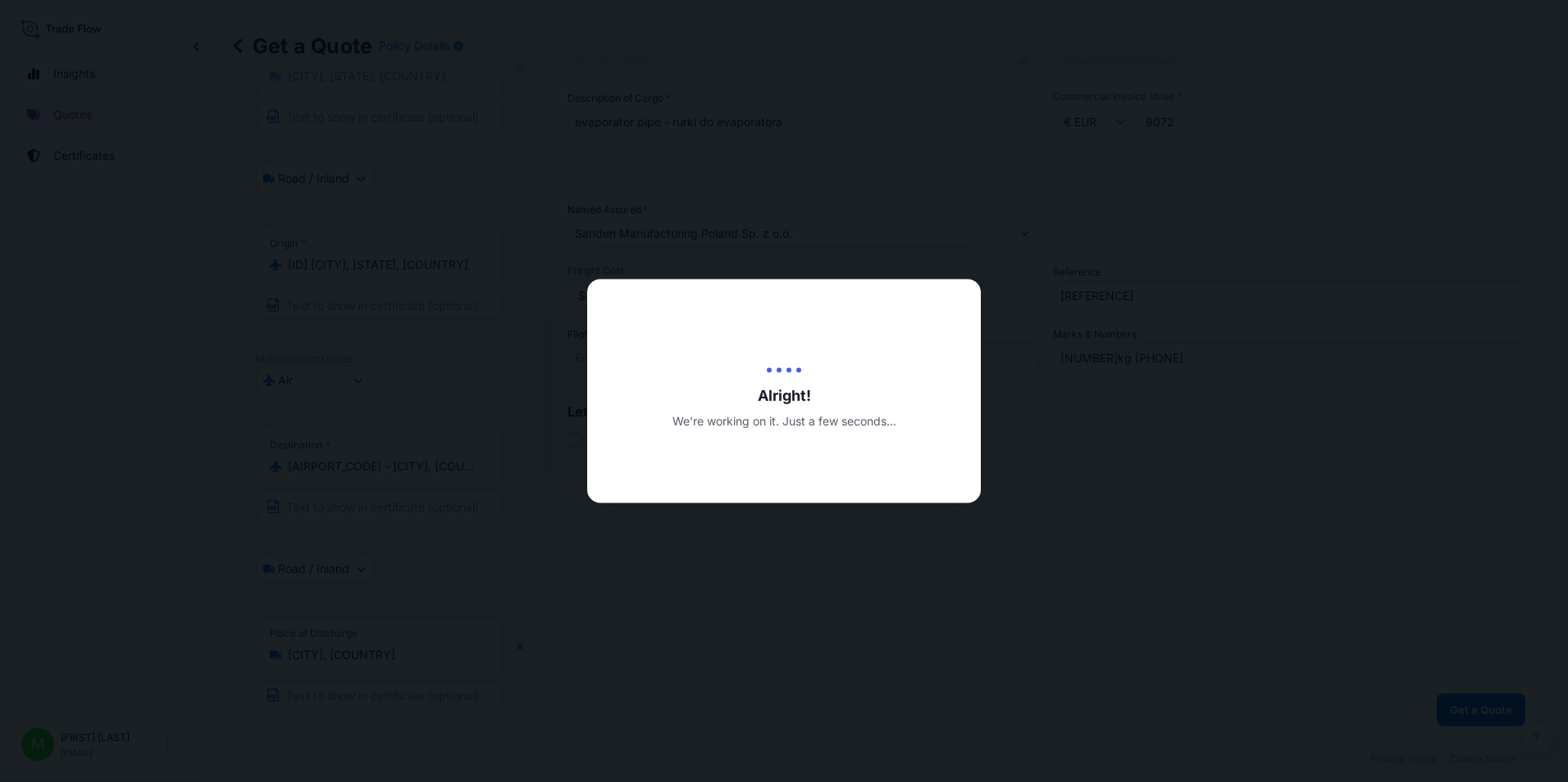 scroll, scrollTop: 0, scrollLeft: 0, axis: both 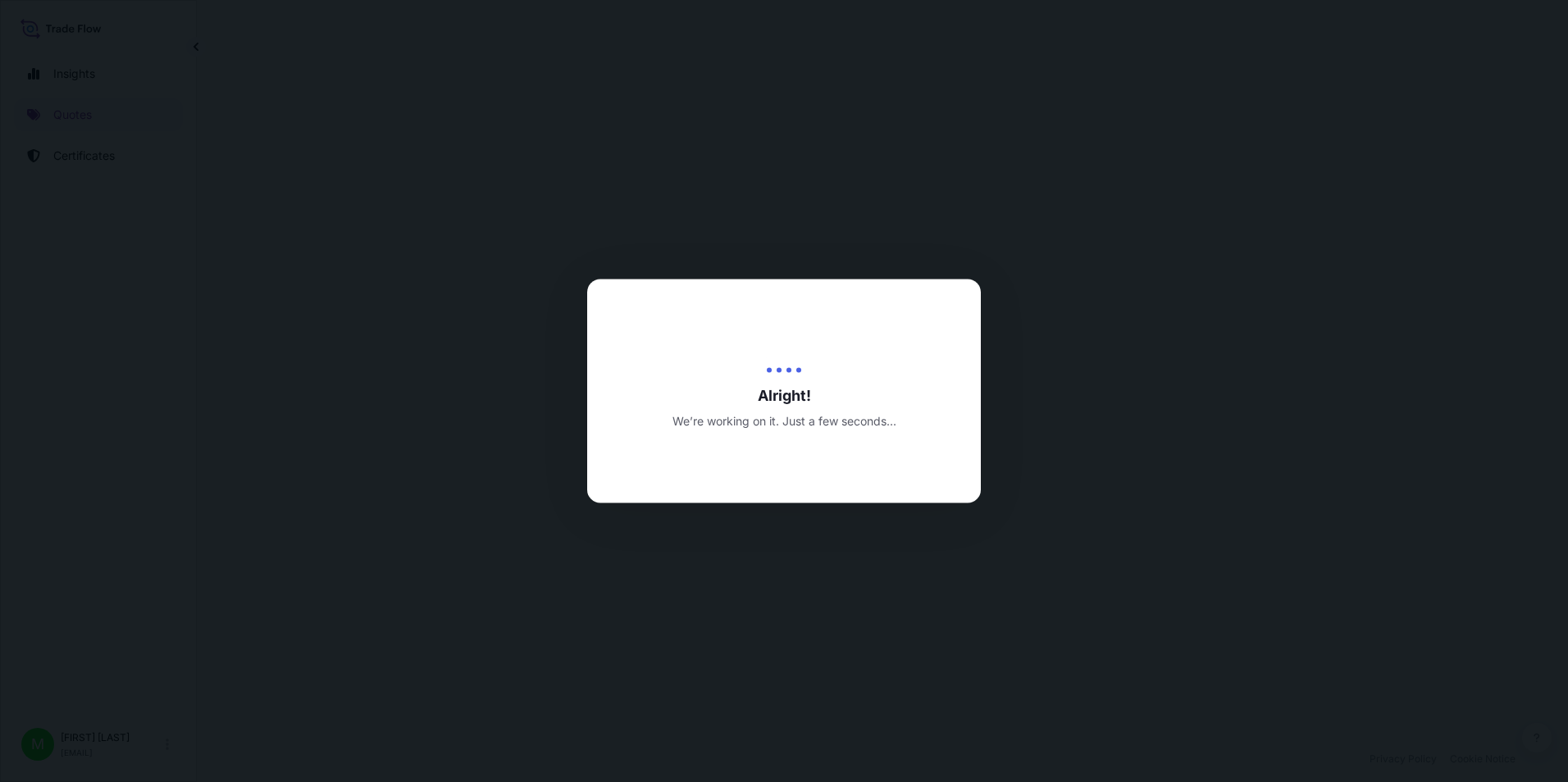 select on "Road / Inland" 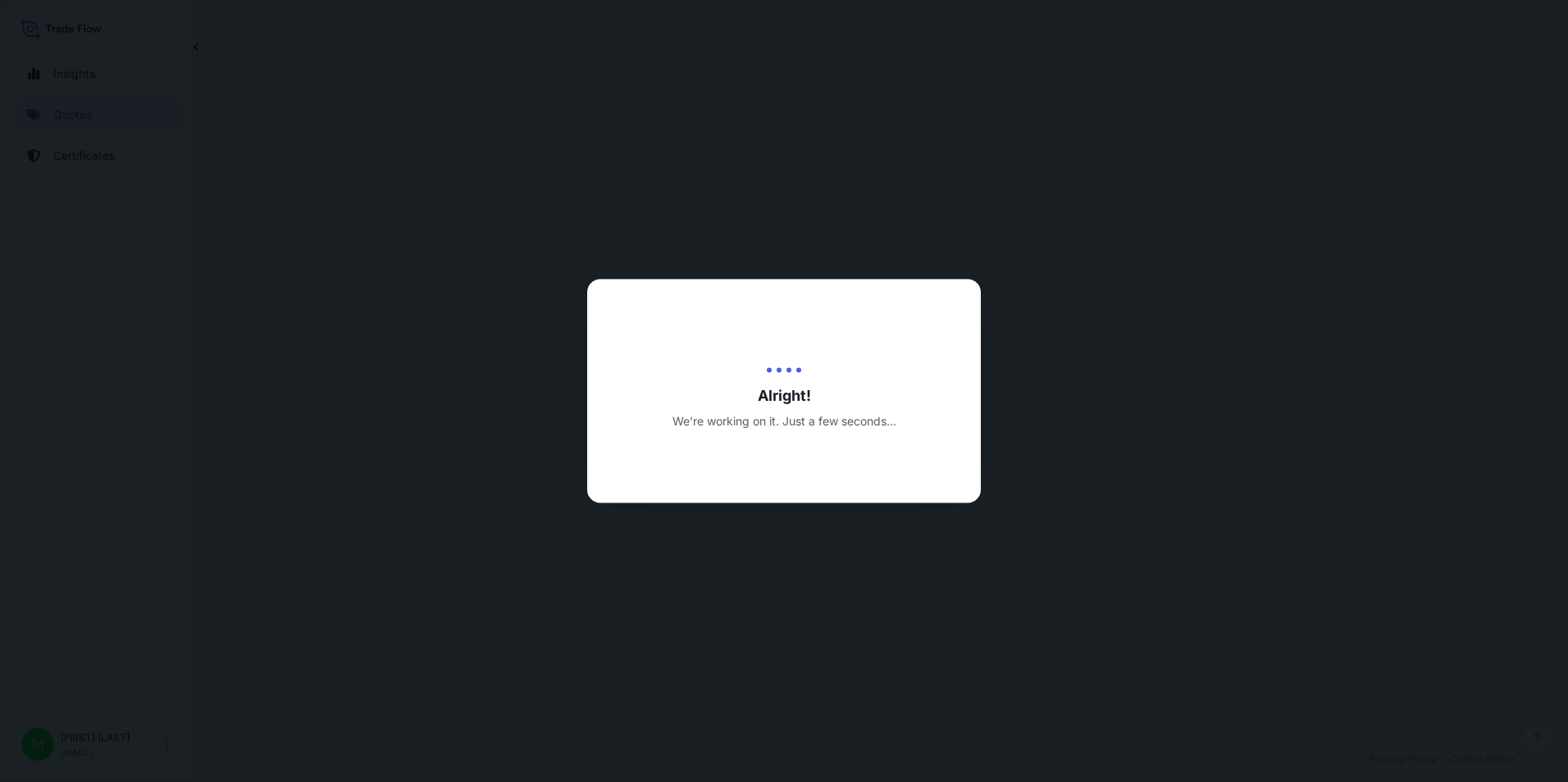 select on "Air" 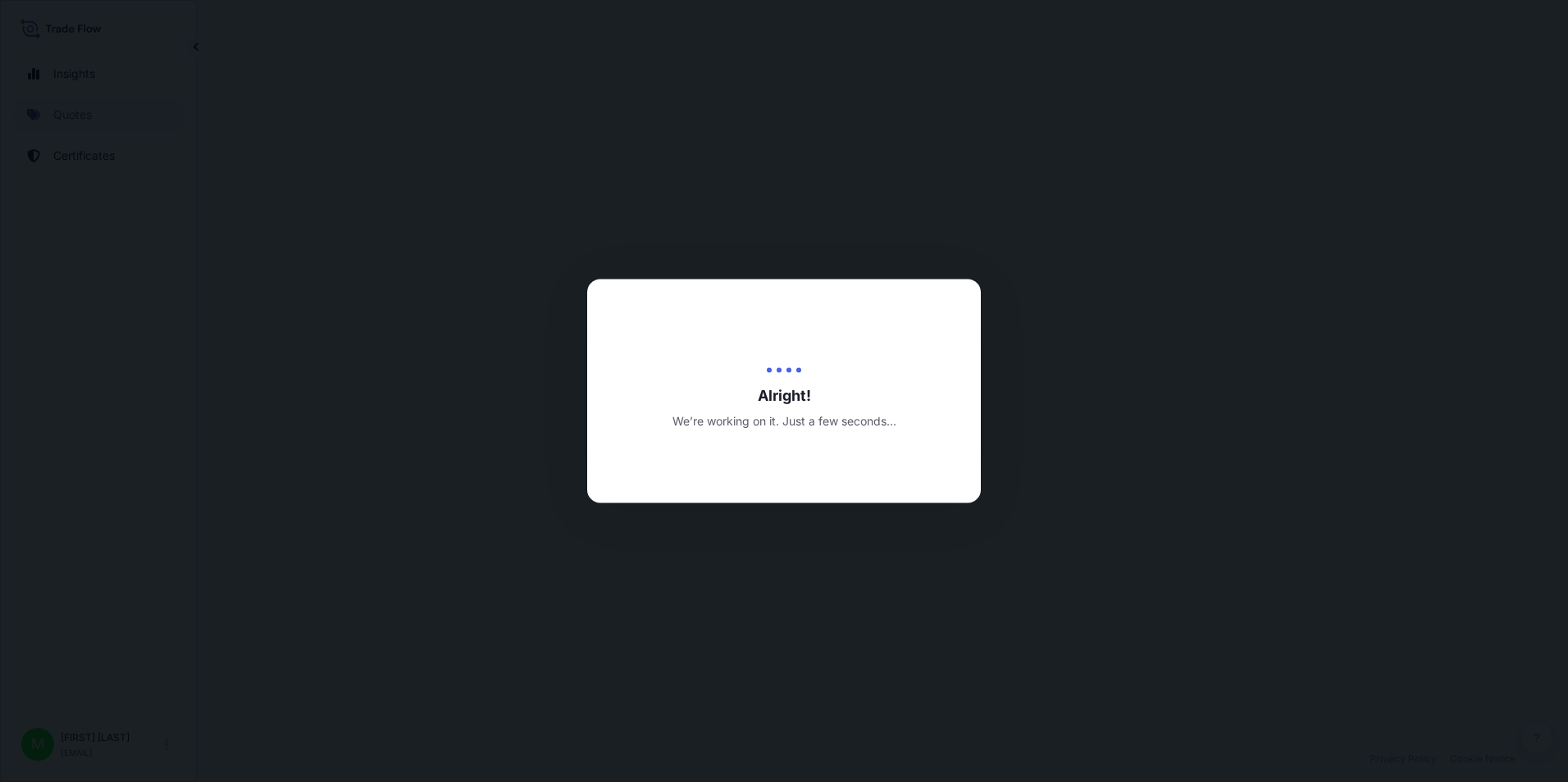 select on "Road / Inland" 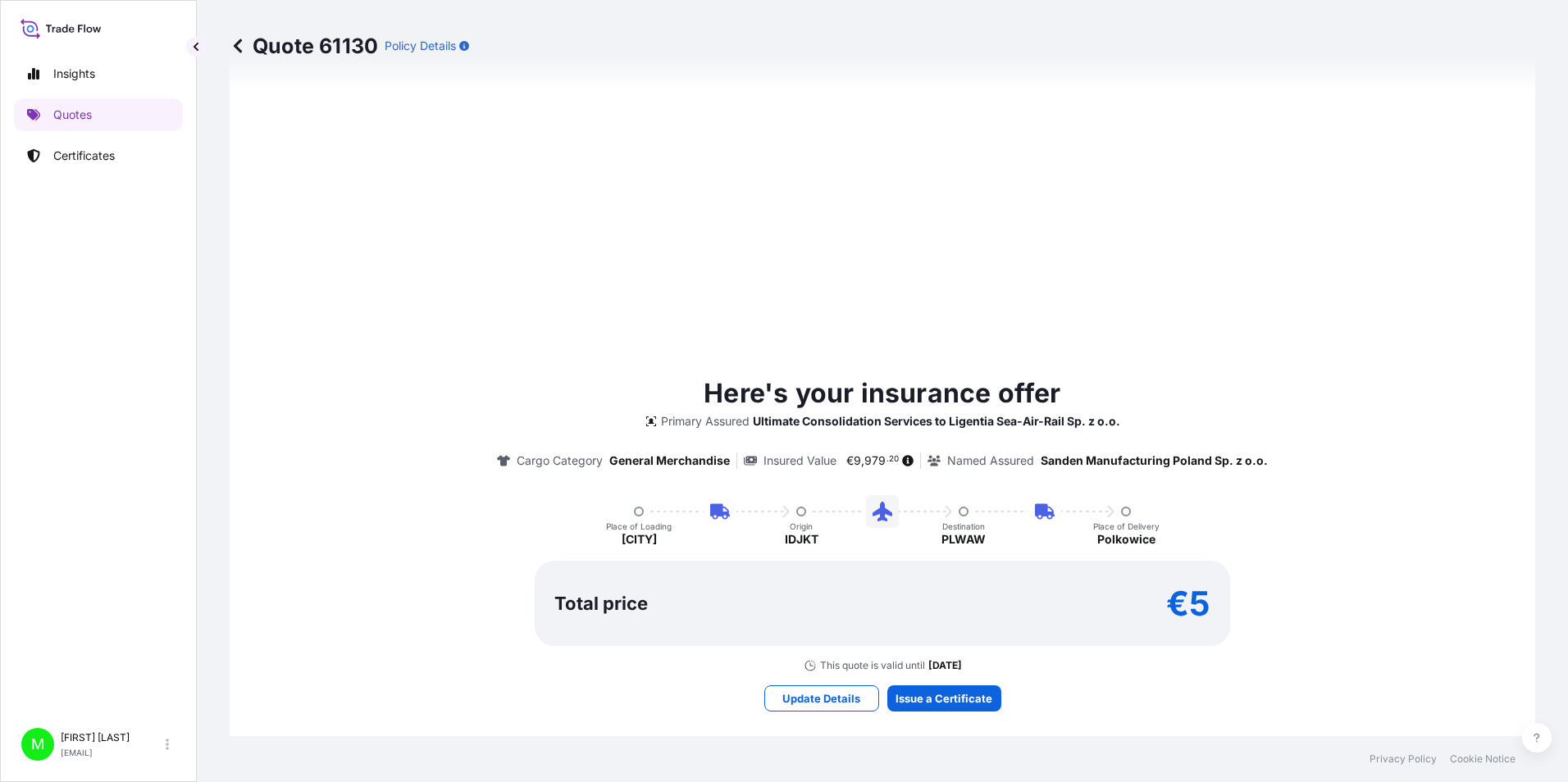 scroll, scrollTop: 1115, scrollLeft: 0, axis: vertical 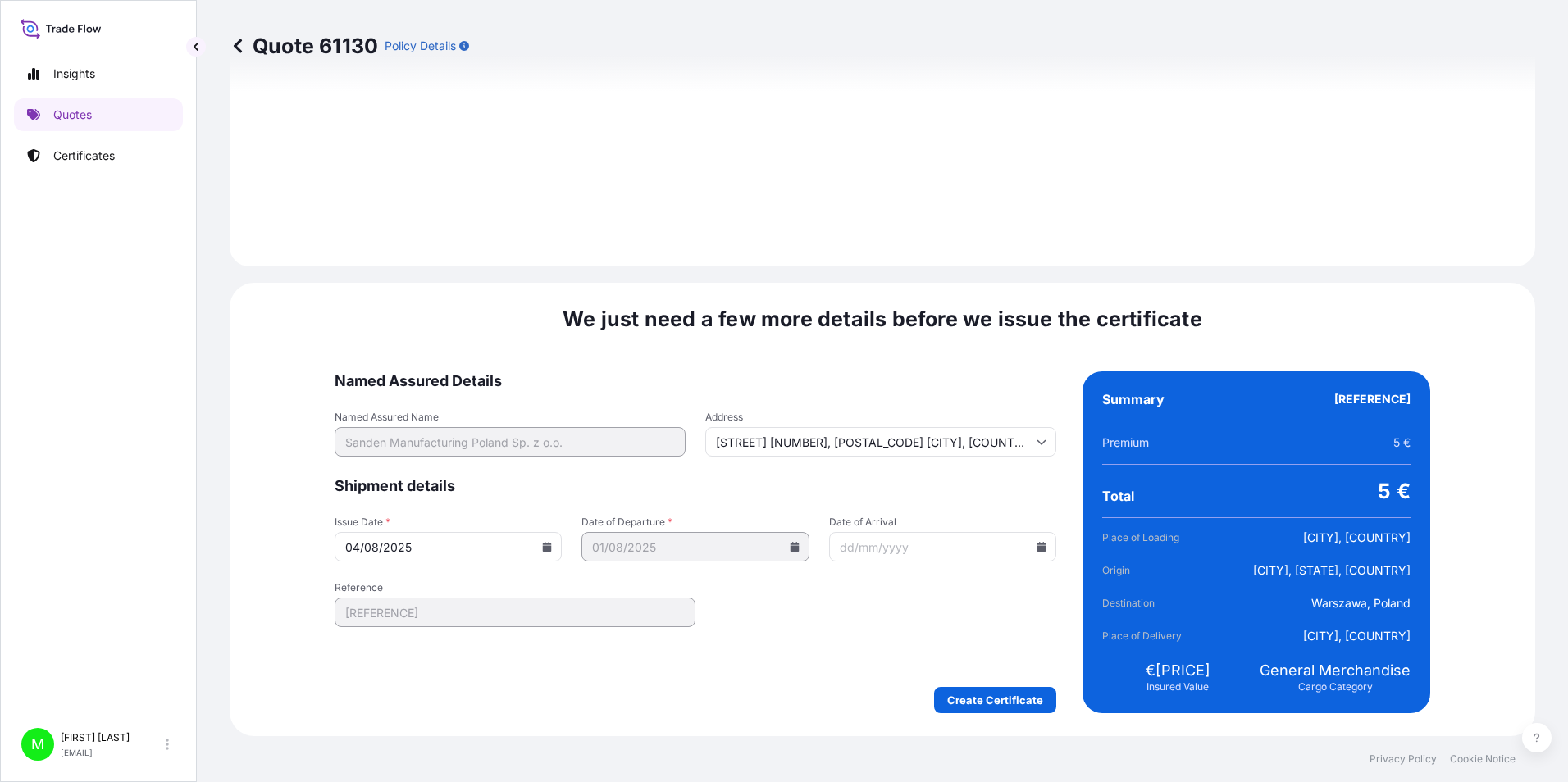 click 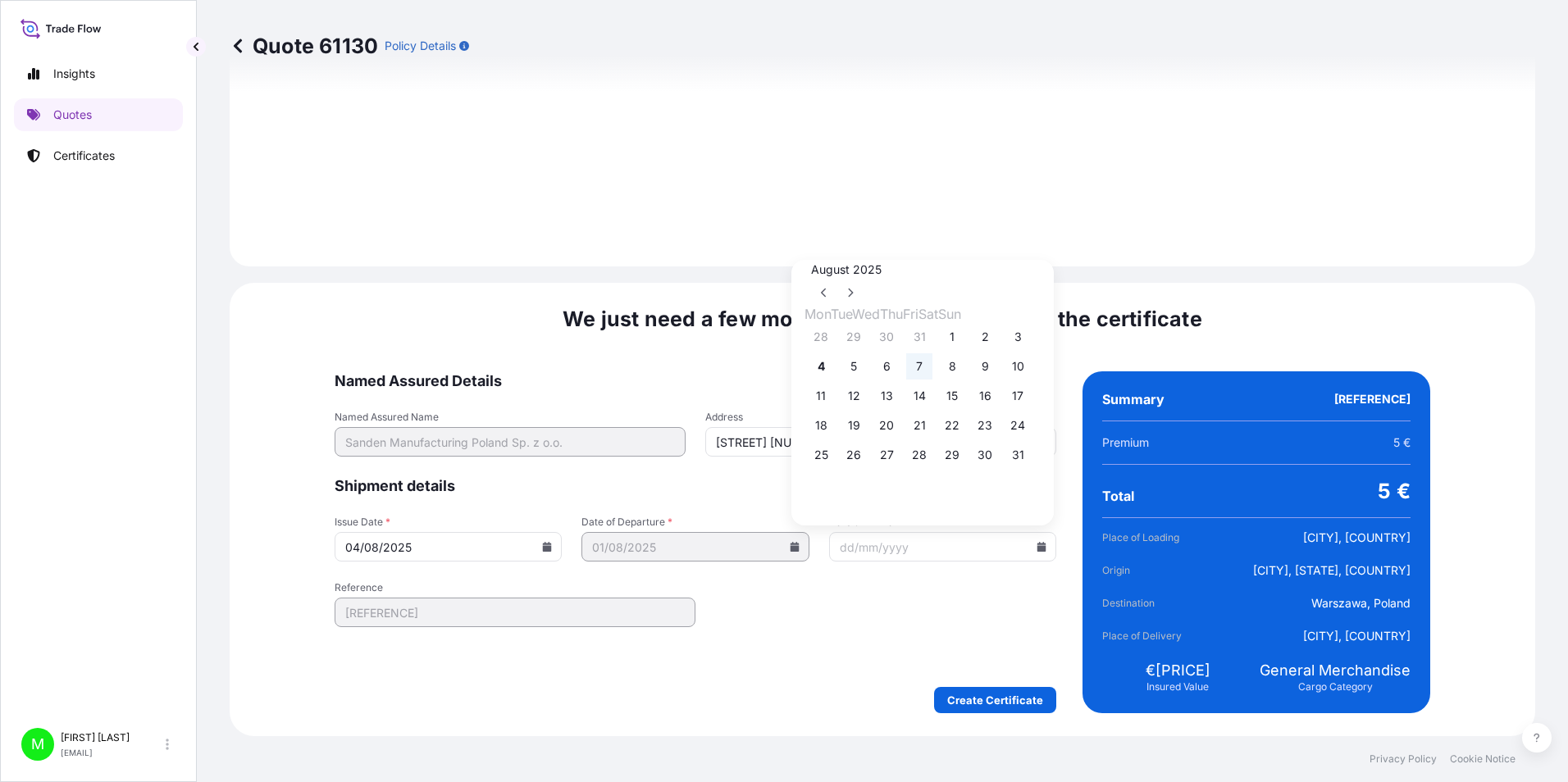 click on "7" at bounding box center [919, 366] 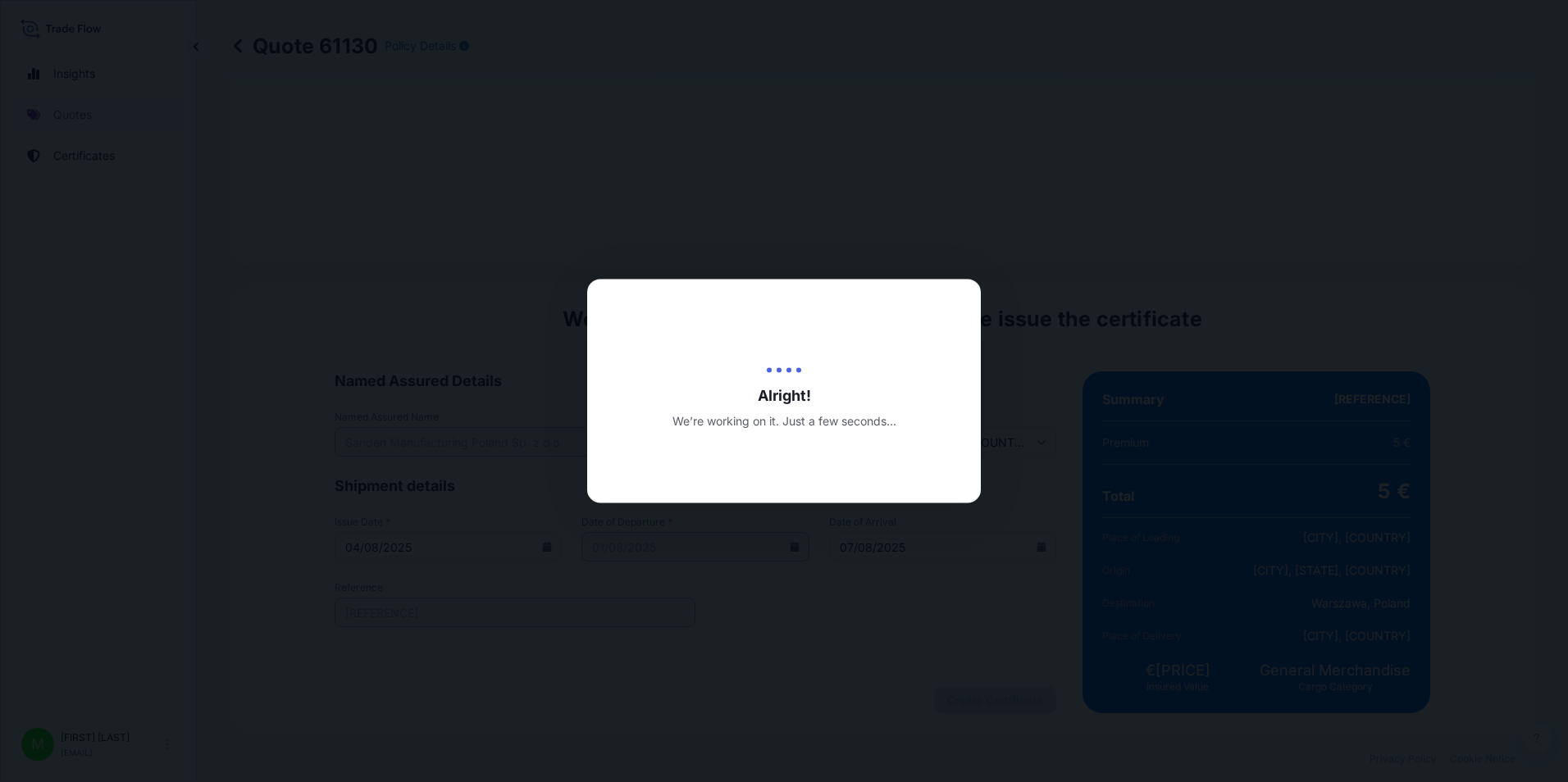 scroll, scrollTop: 0, scrollLeft: 0, axis: both 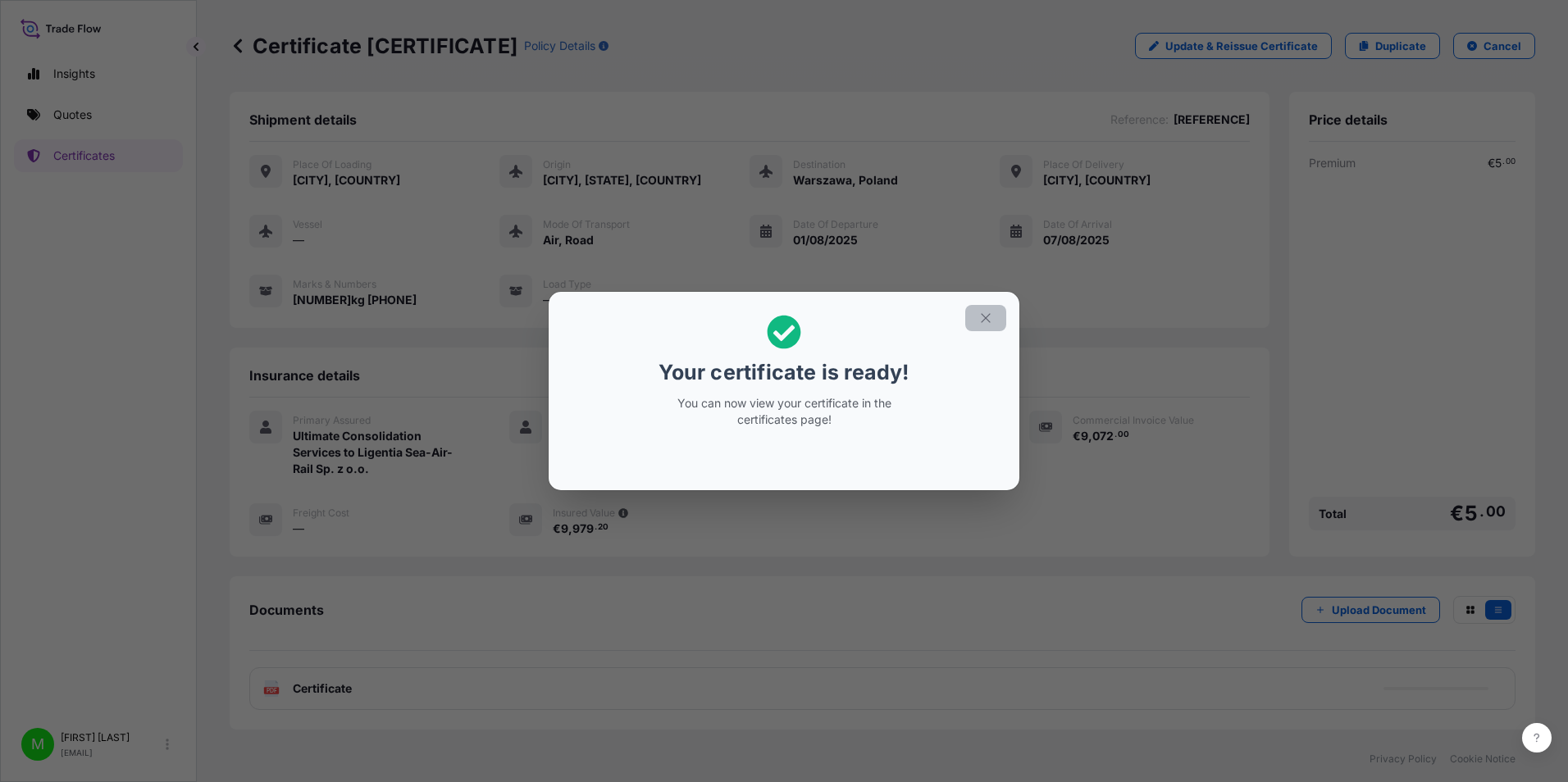 click 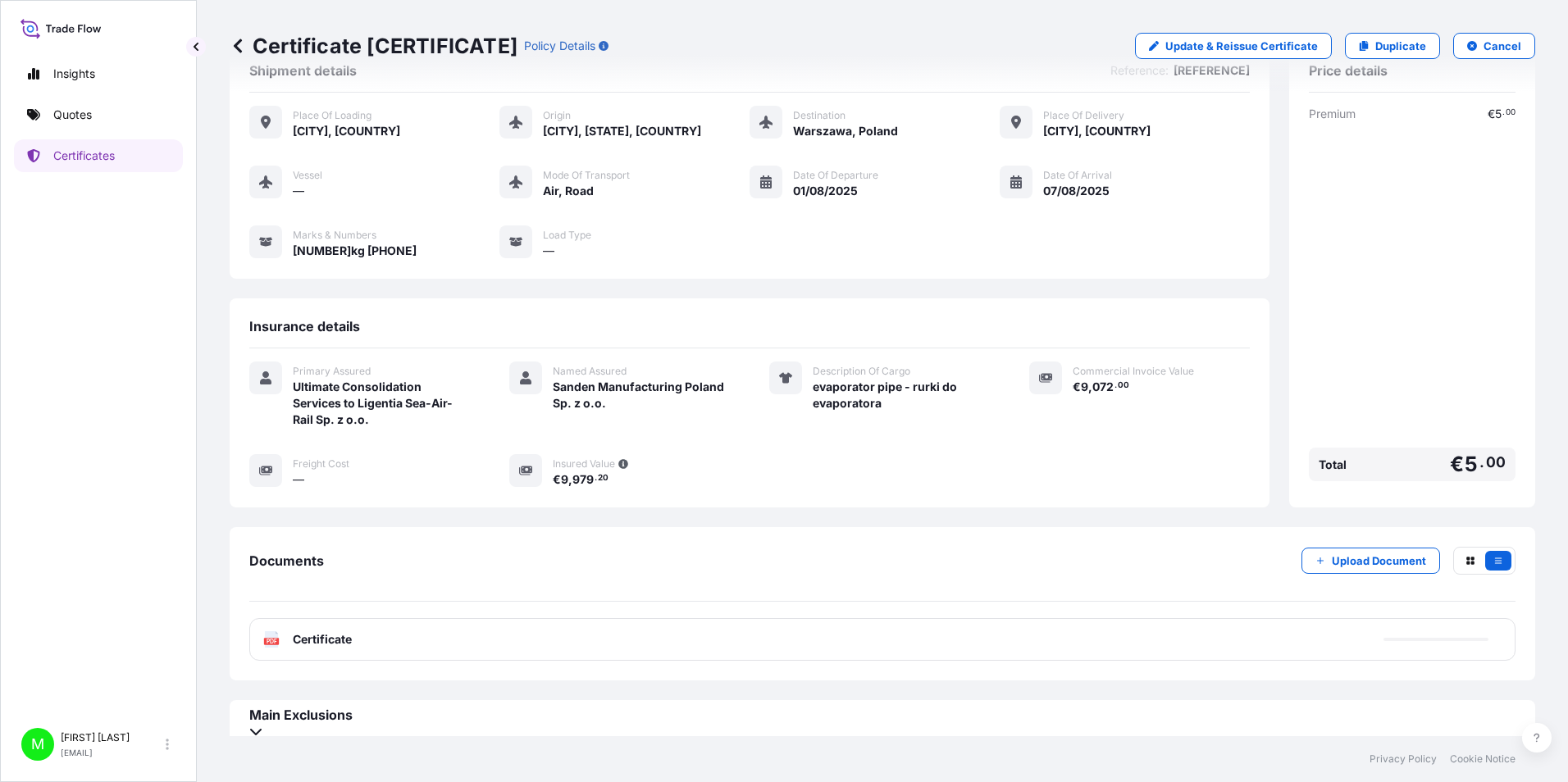 scroll, scrollTop: 66, scrollLeft: 0, axis: vertical 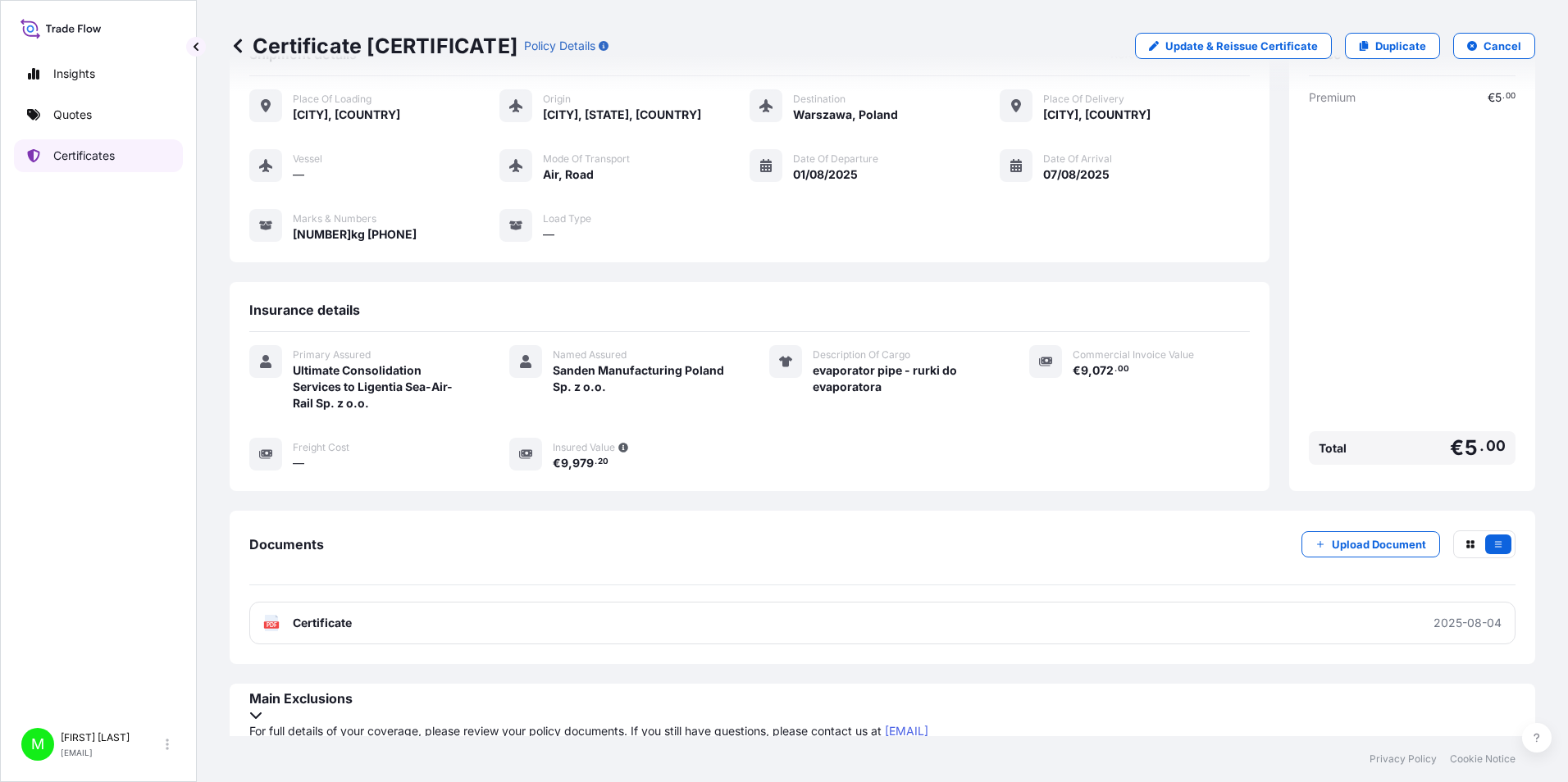 click on "Certificates" at bounding box center (84, 156) 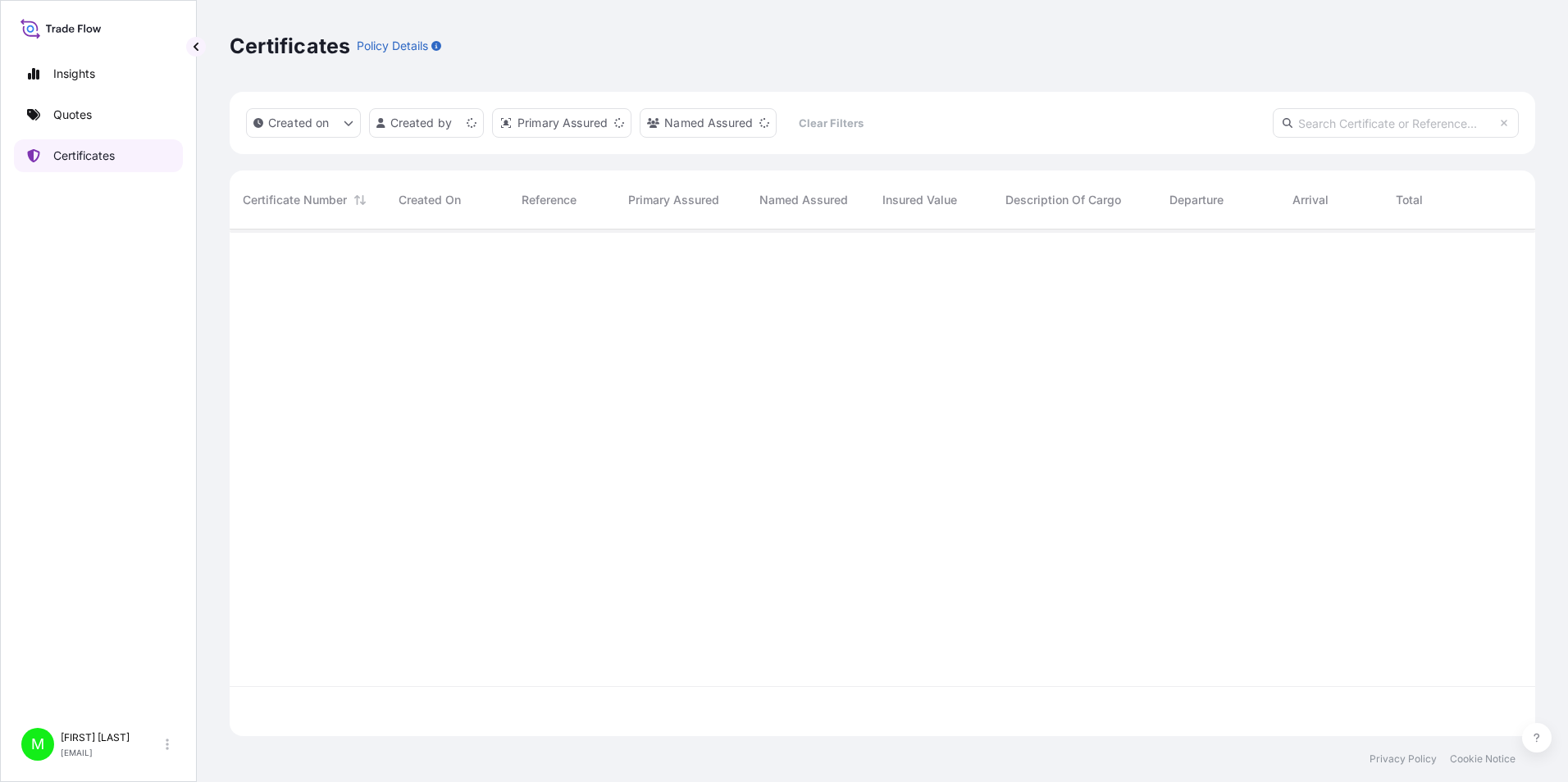 scroll, scrollTop: 0, scrollLeft: 0, axis: both 